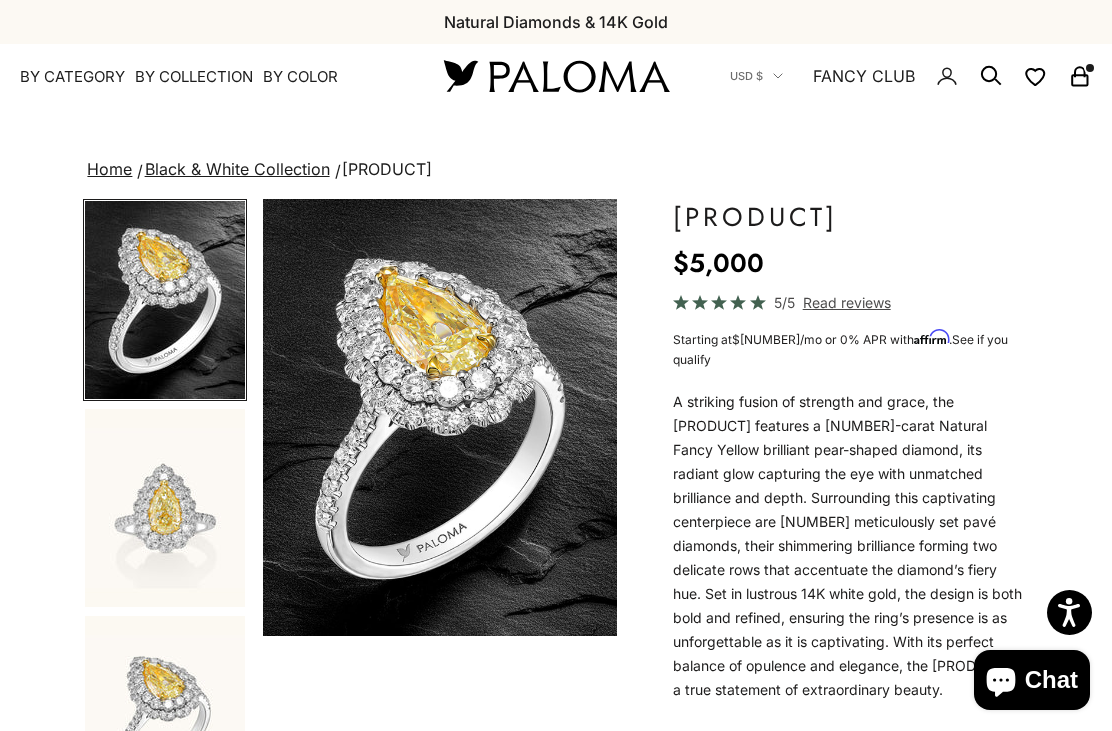 scroll, scrollTop: 184, scrollLeft: 0, axis: vertical 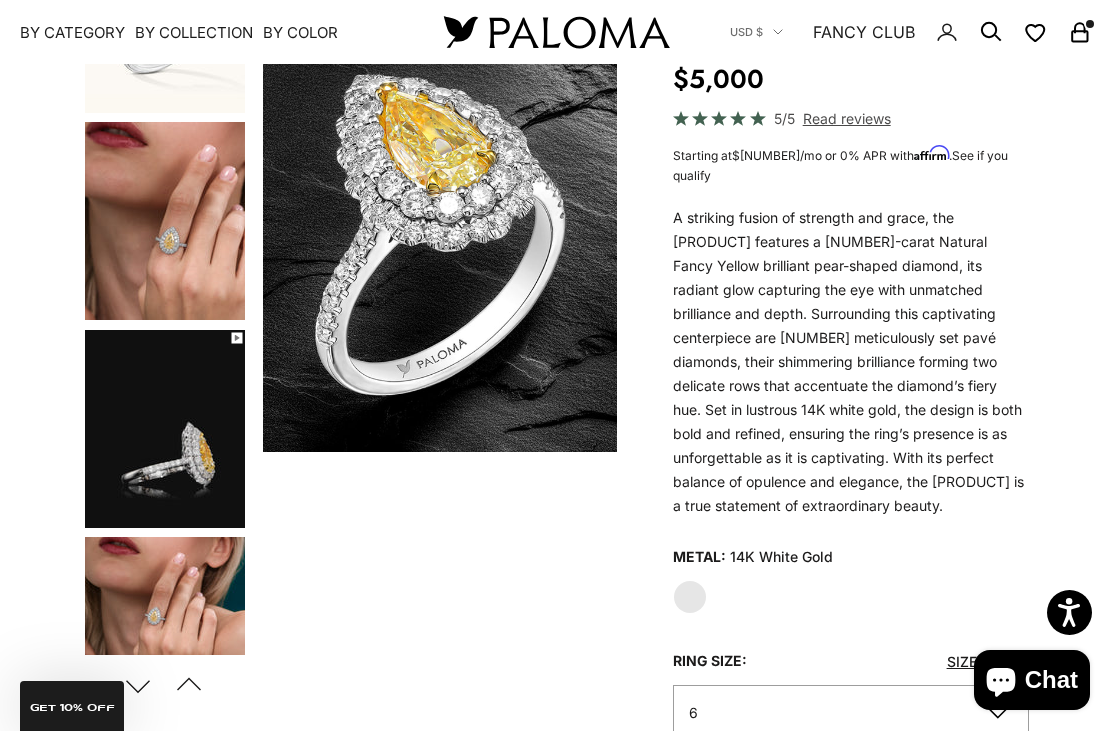 click at bounding box center (165, 636) 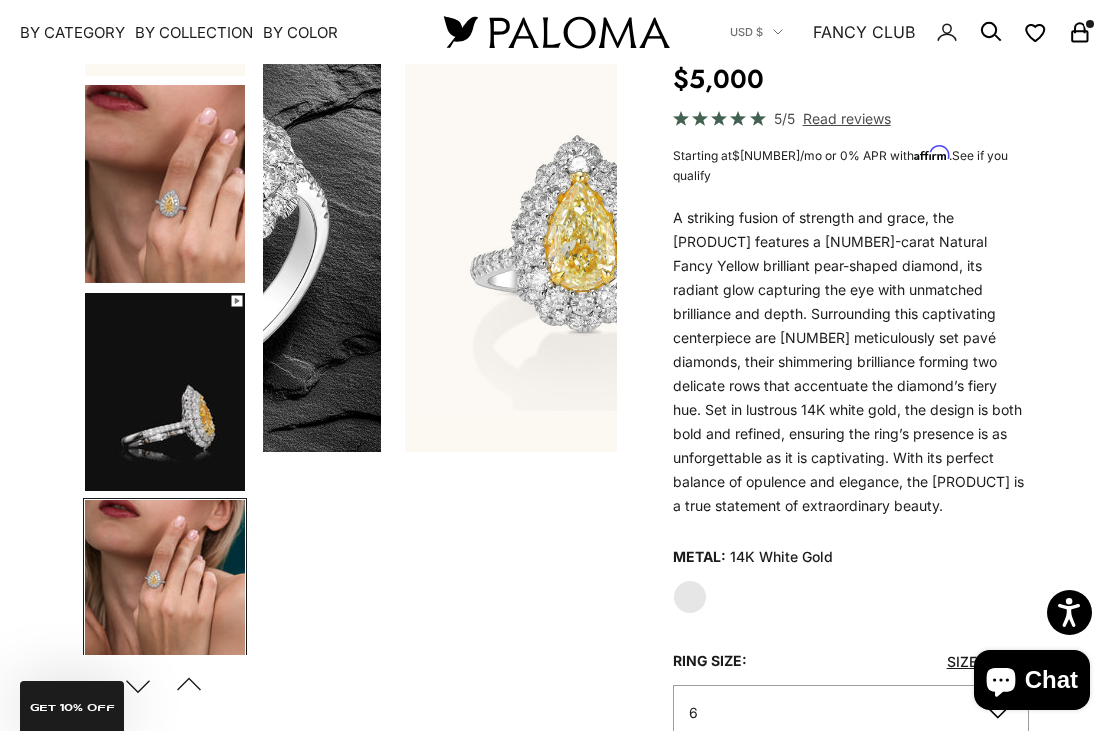 scroll, scrollTop: 814, scrollLeft: 0, axis: vertical 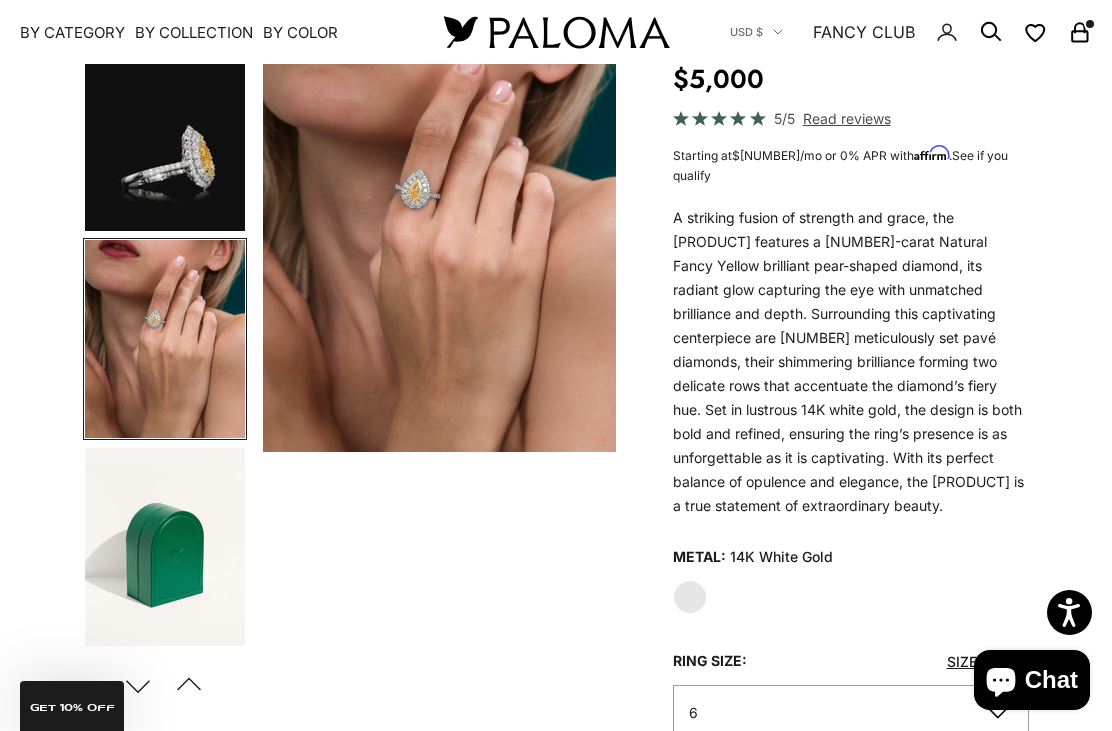 click at bounding box center [440, 233] 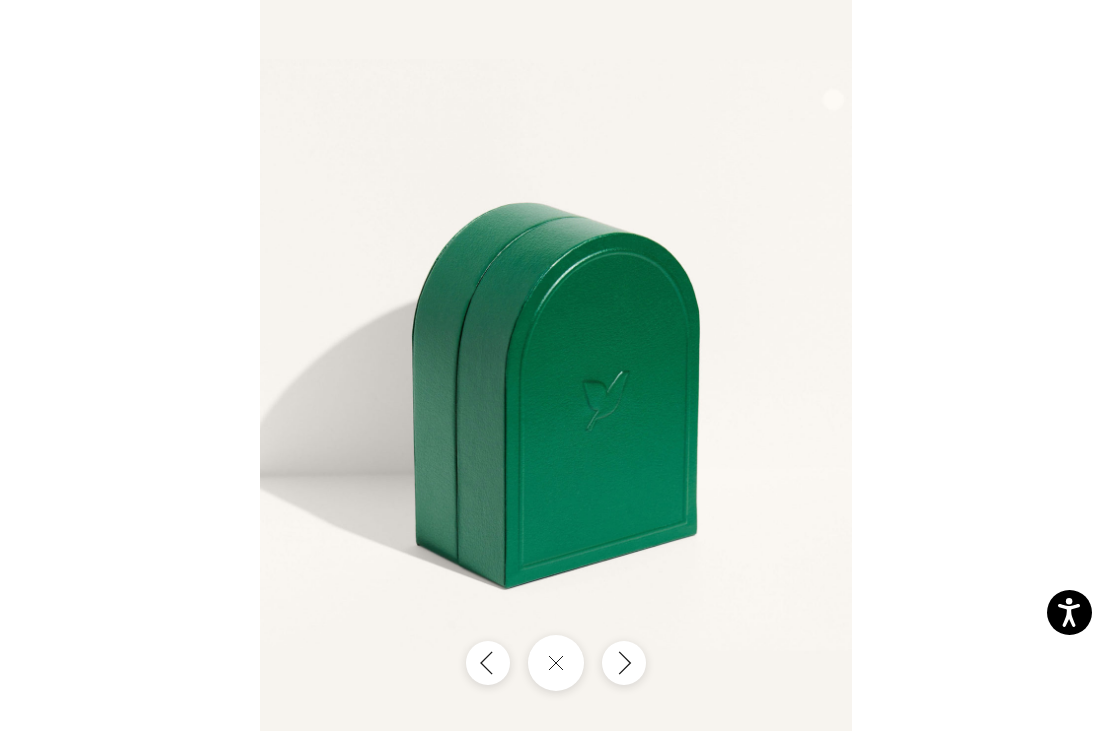 click 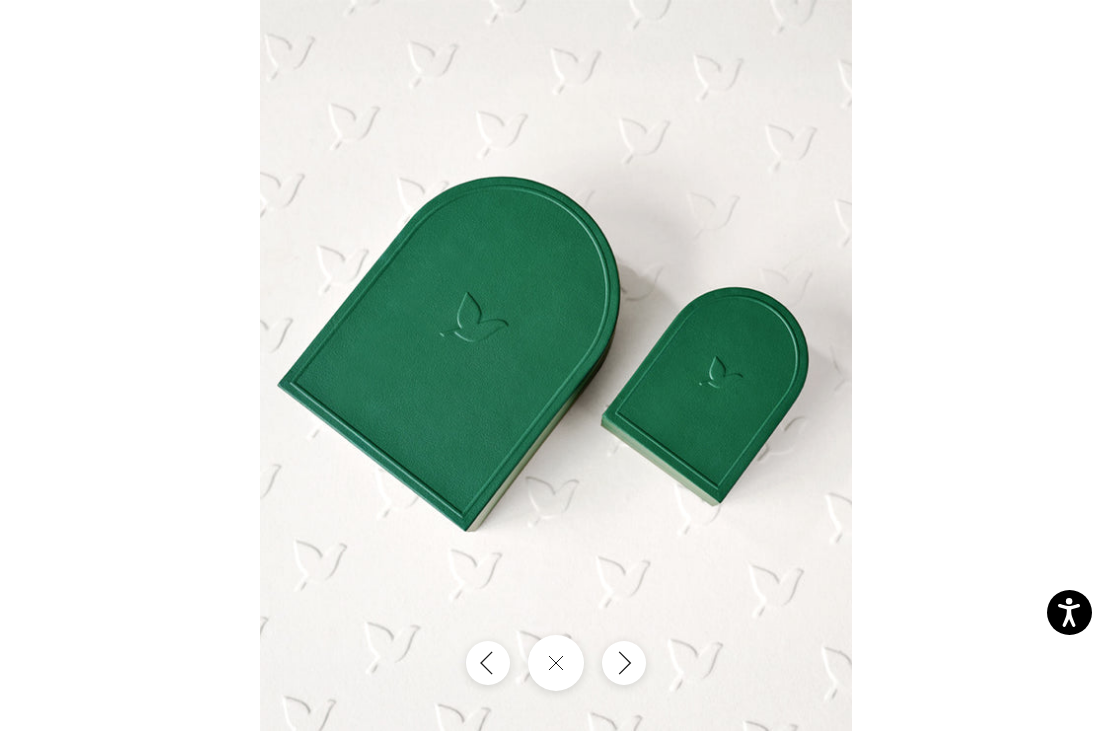 click at bounding box center (624, 663) 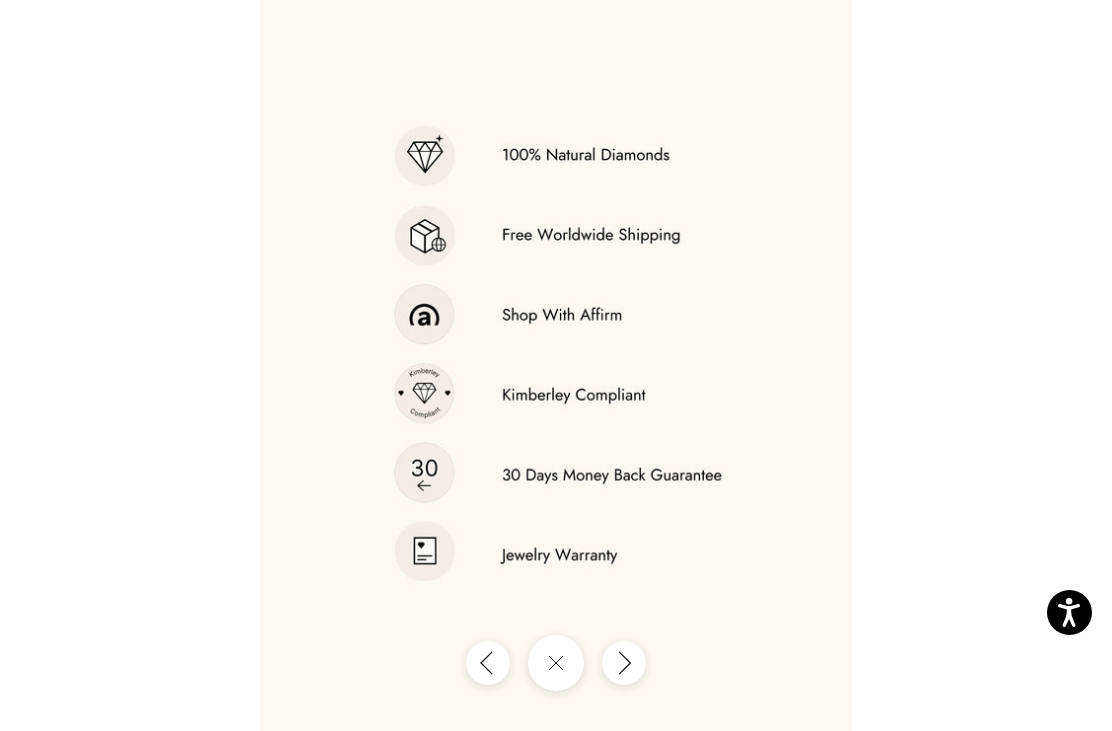 click 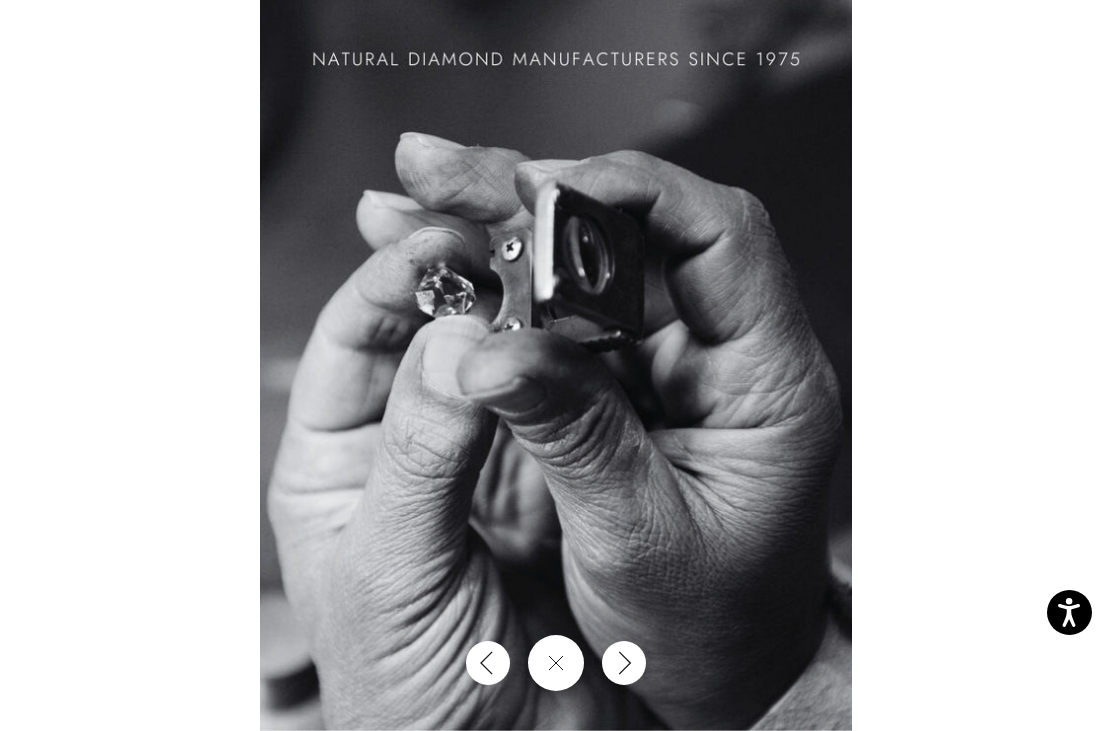 click at bounding box center [624, 663] 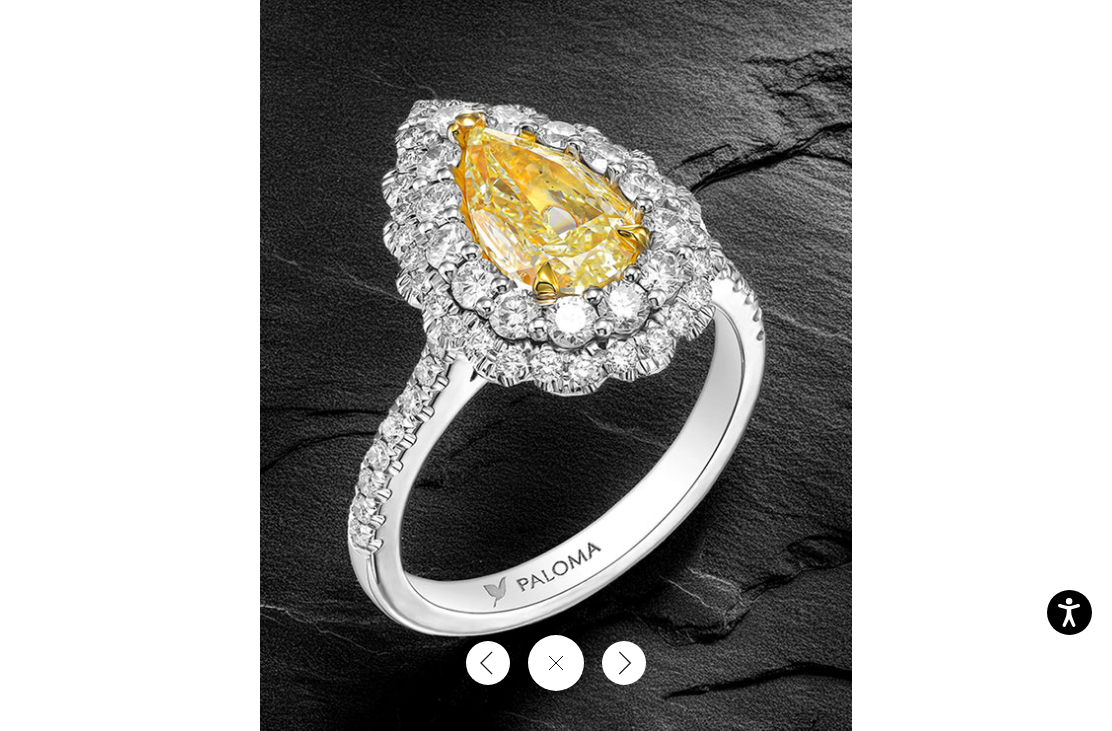 click at bounding box center [556, 365] 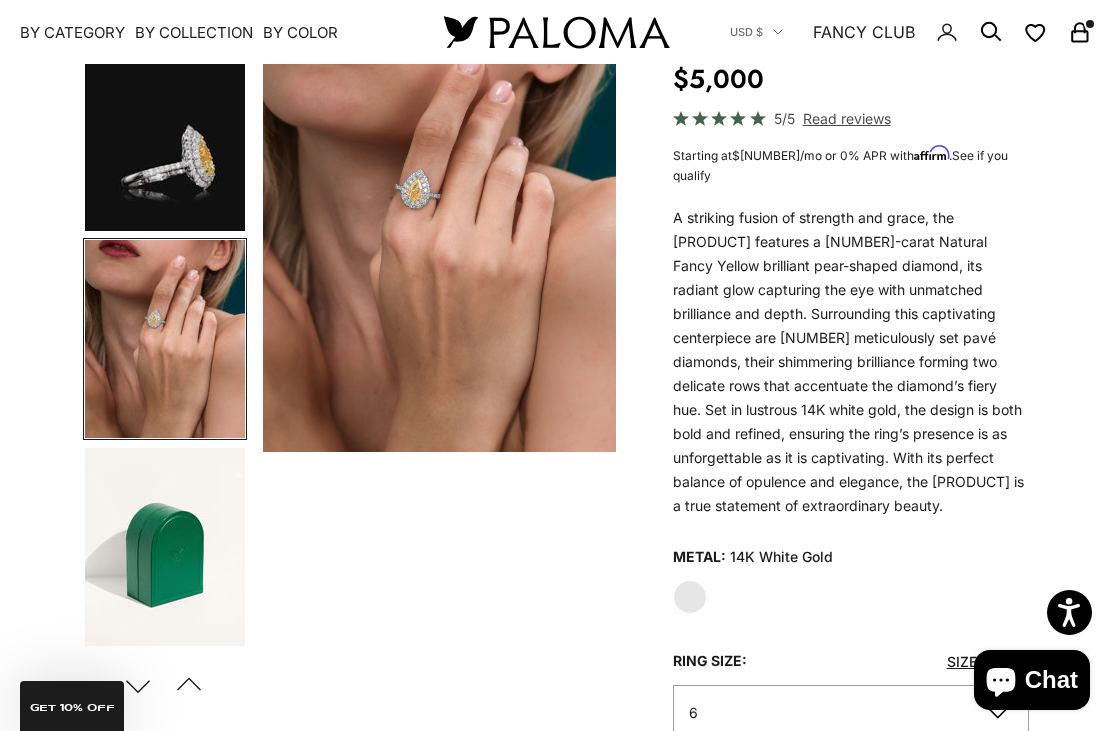 scroll, scrollTop: 0, scrollLeft: 0, axis: both 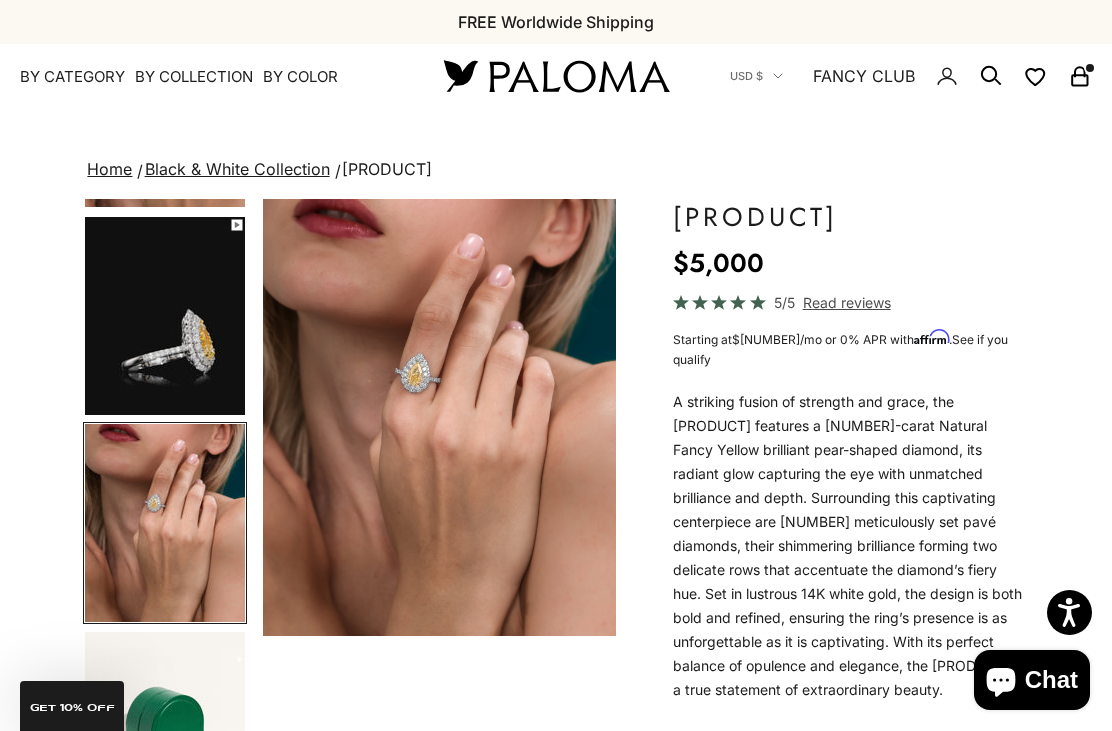 click 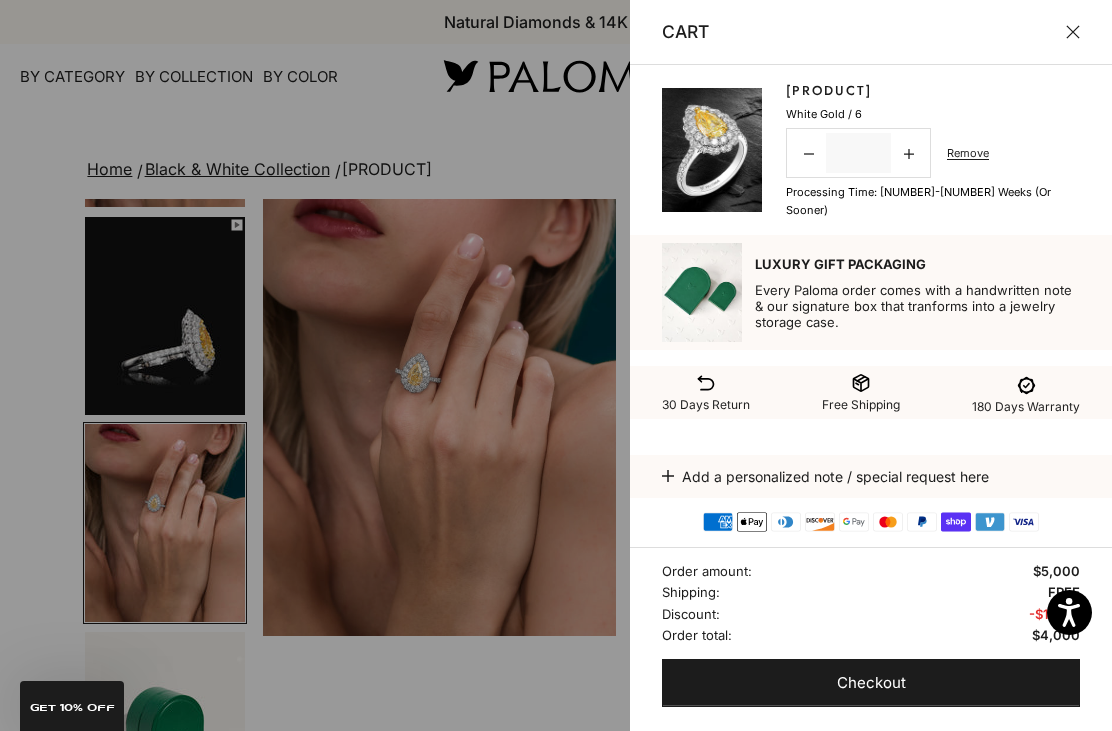 click on "Checkout" at bounding box center (871, 683) 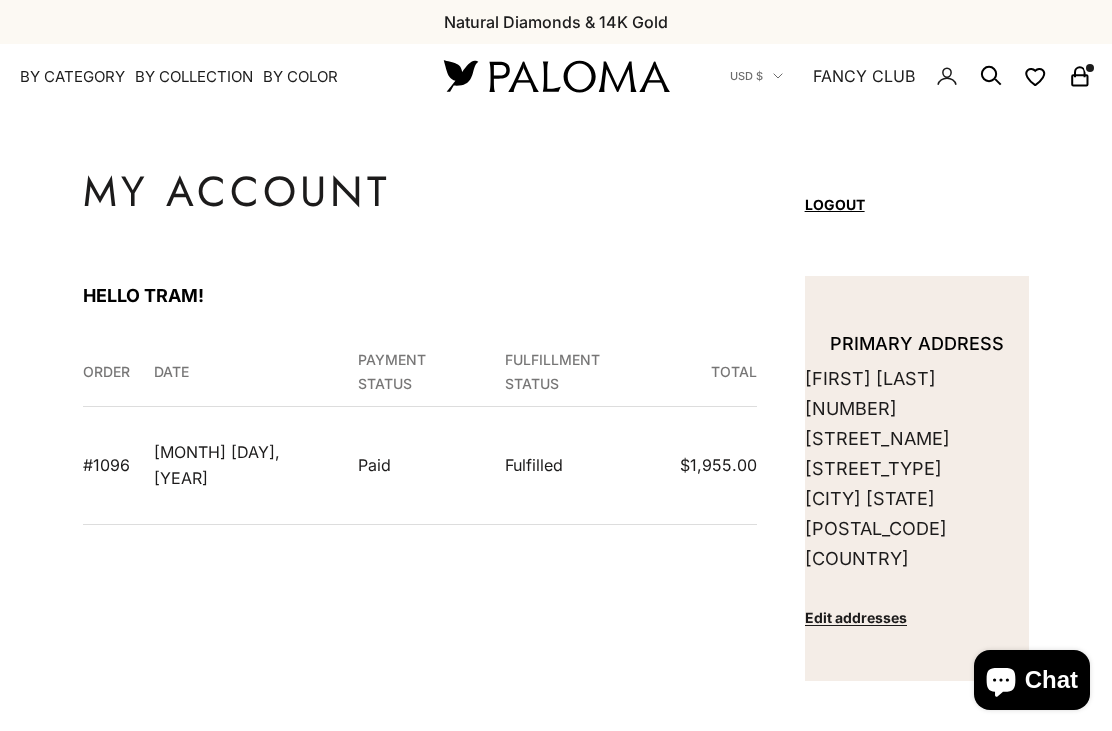 scroll, scrollTop: 0, scrollLeft: 0, axis: both 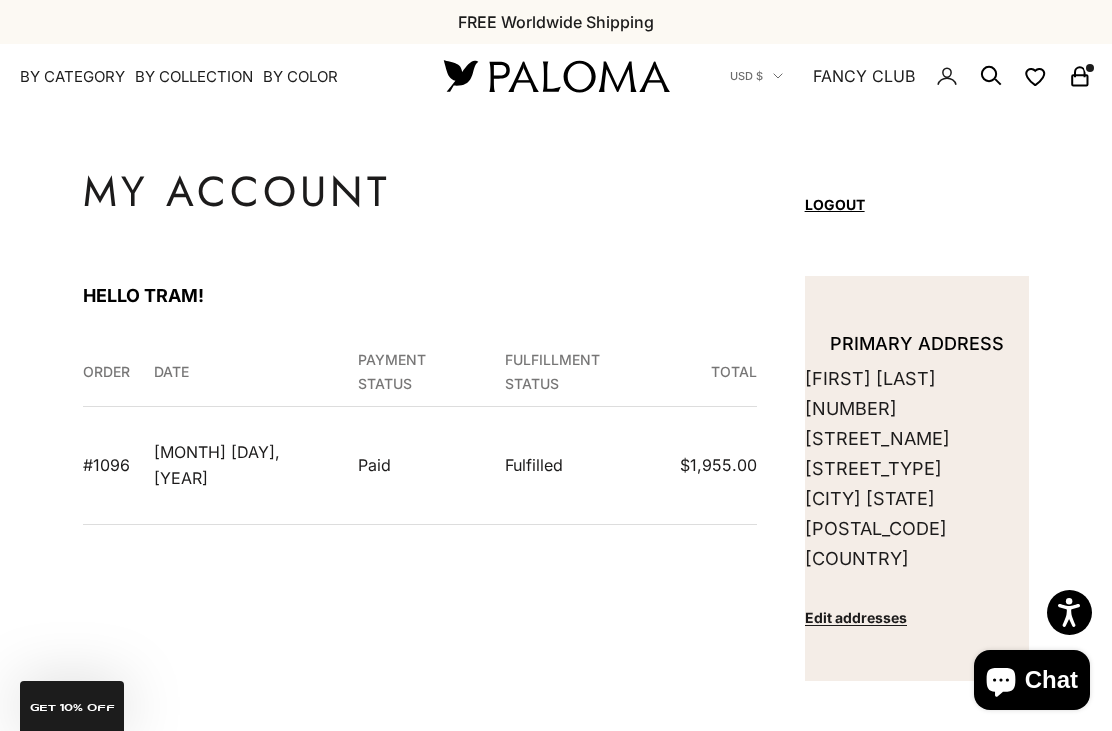 click on "Fulfilled" at bounding box center [580, 465] 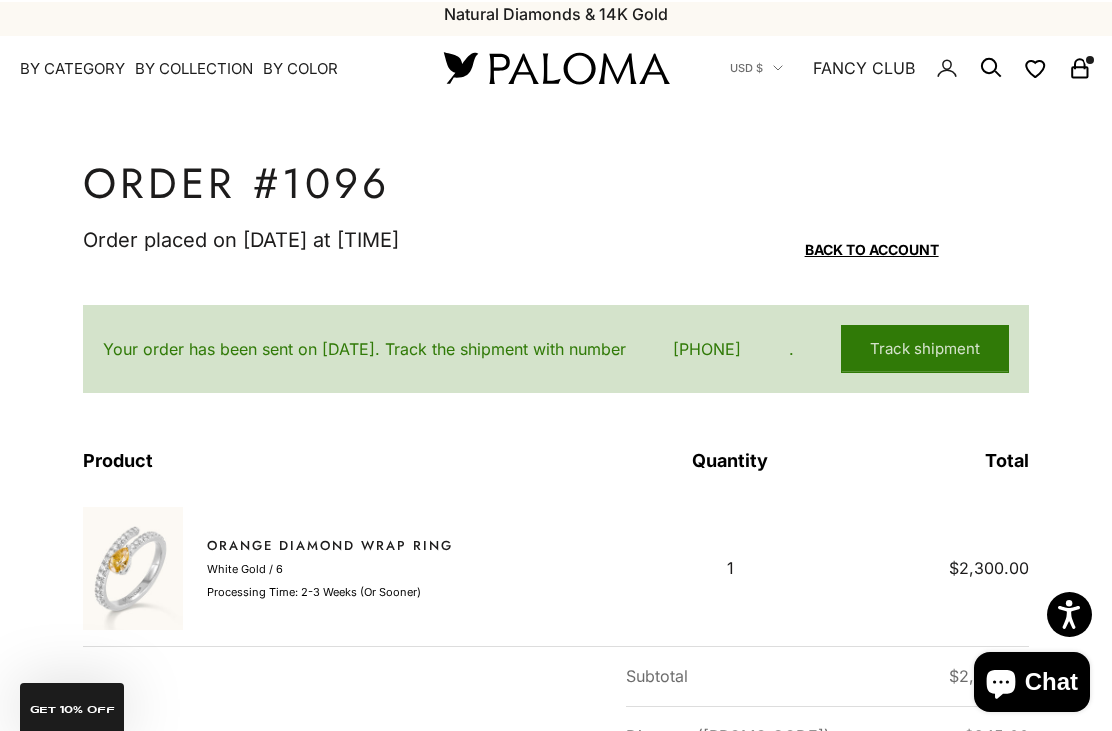 scroll, scrollTop: 0, scrollLeft: 0, axis: both 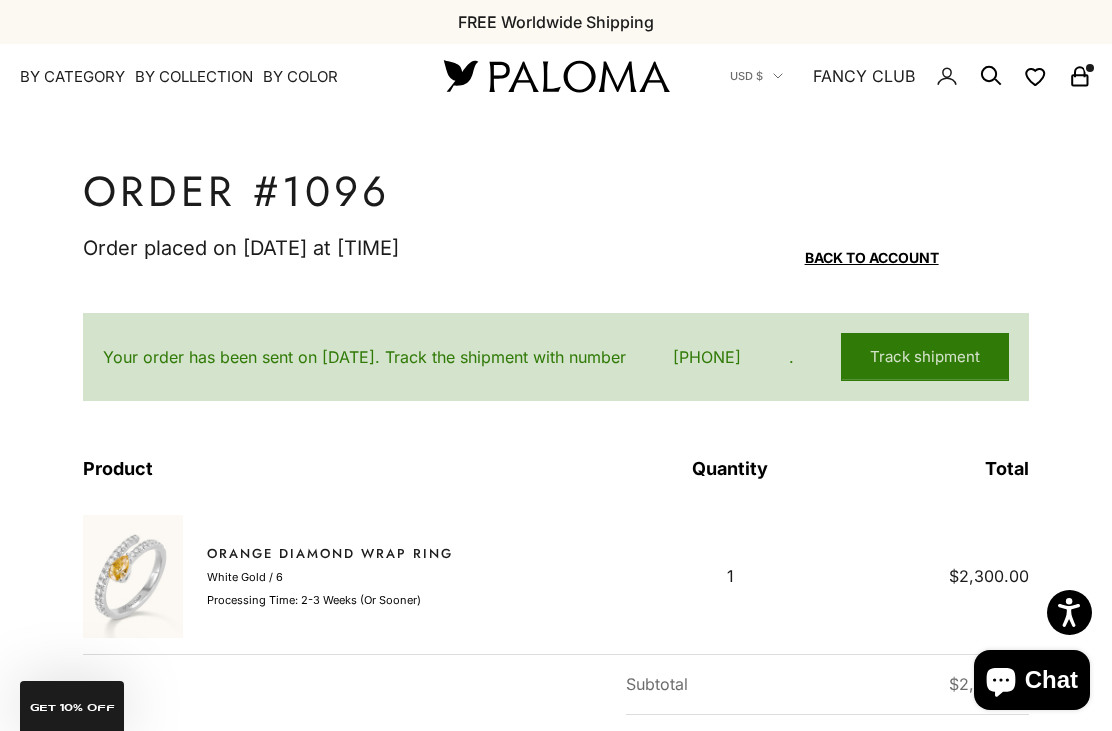 click 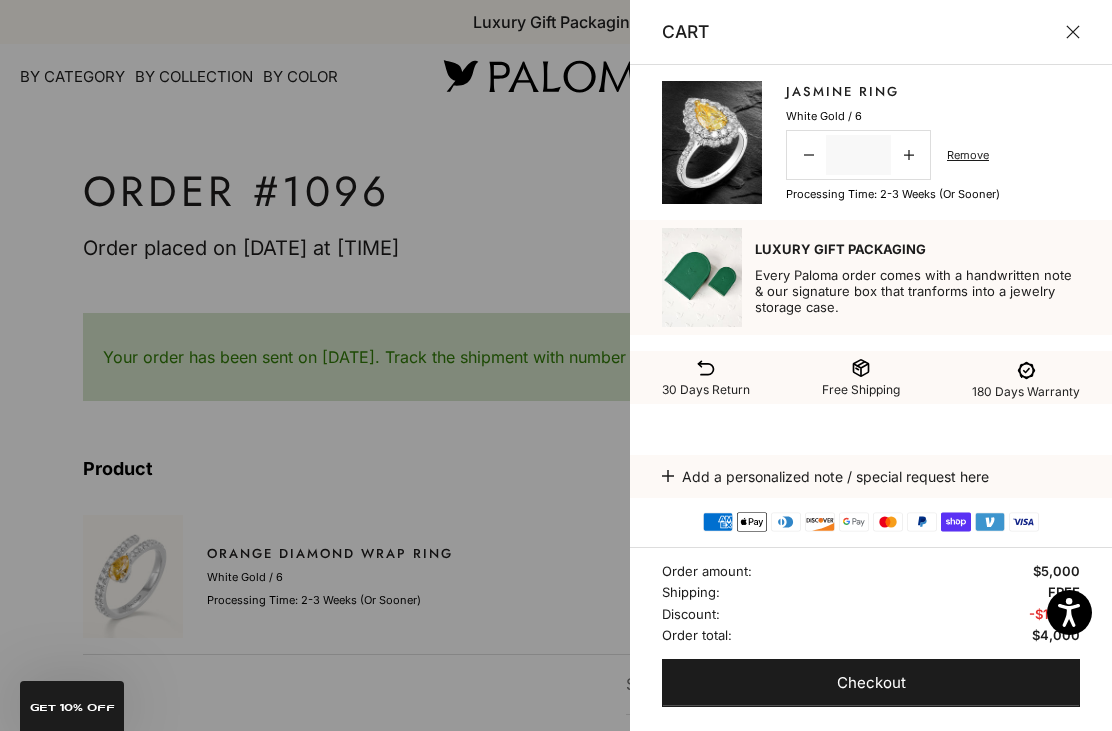 click on "Checkout" at bounding box center [871, 683] 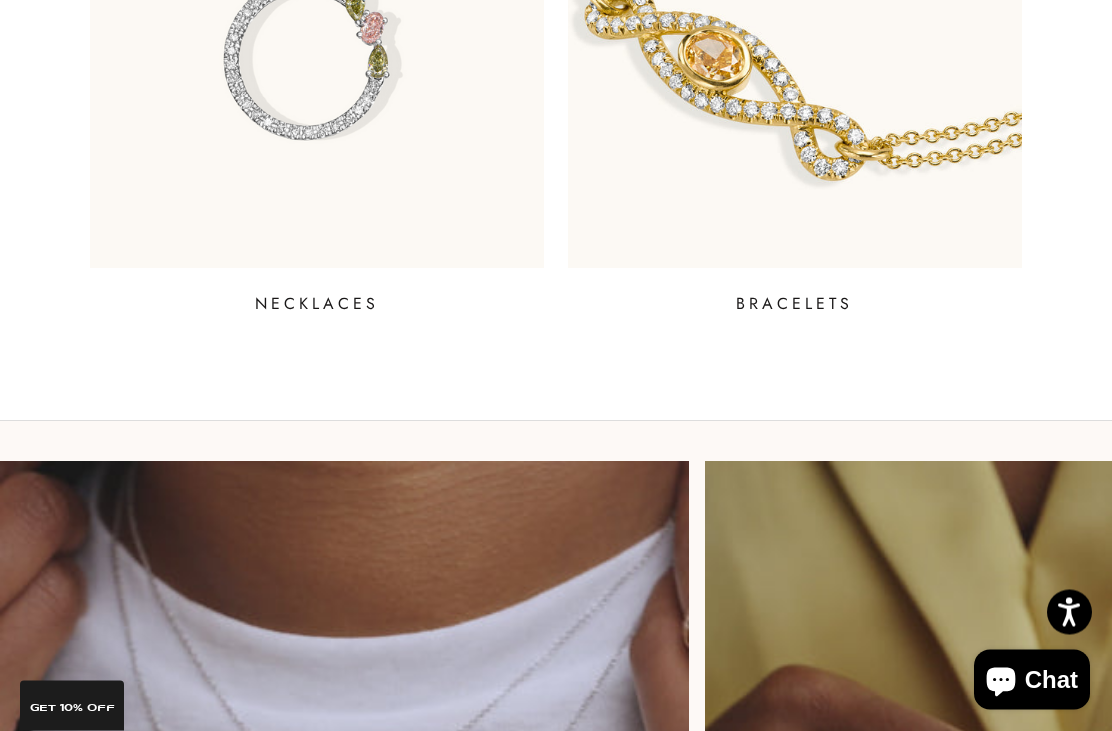 scroll, scrollTop: 1780, scrollLeft: 0, axis: vertical 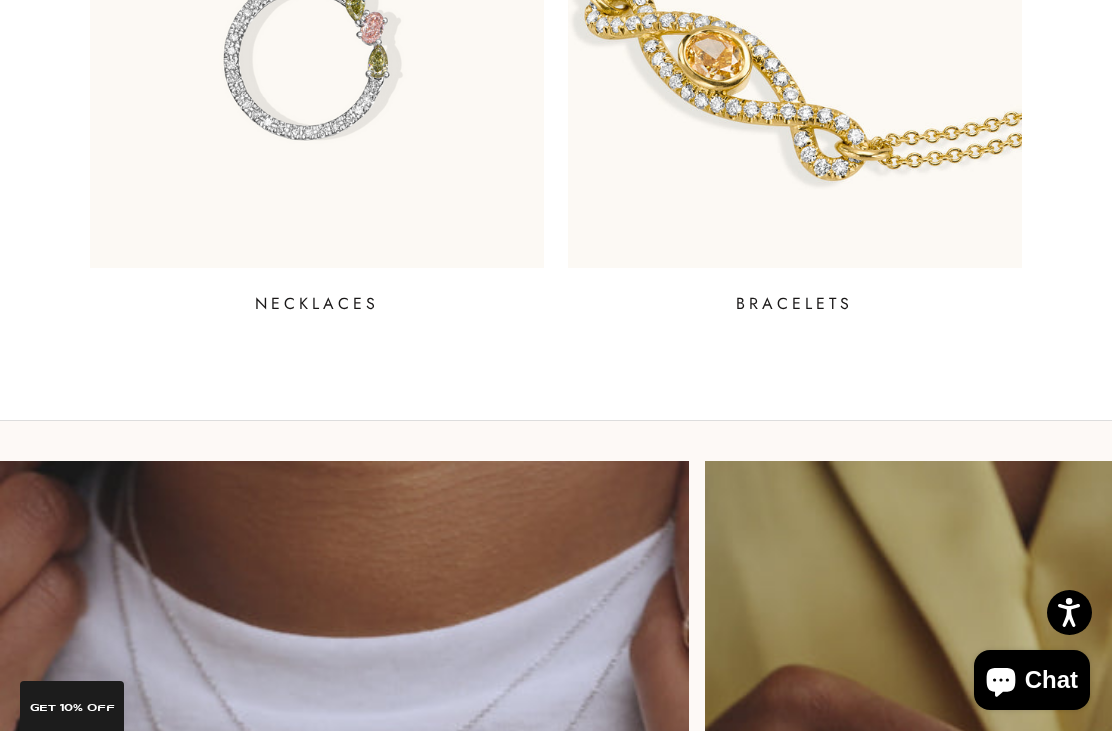 click at bounding box center [317, -41] 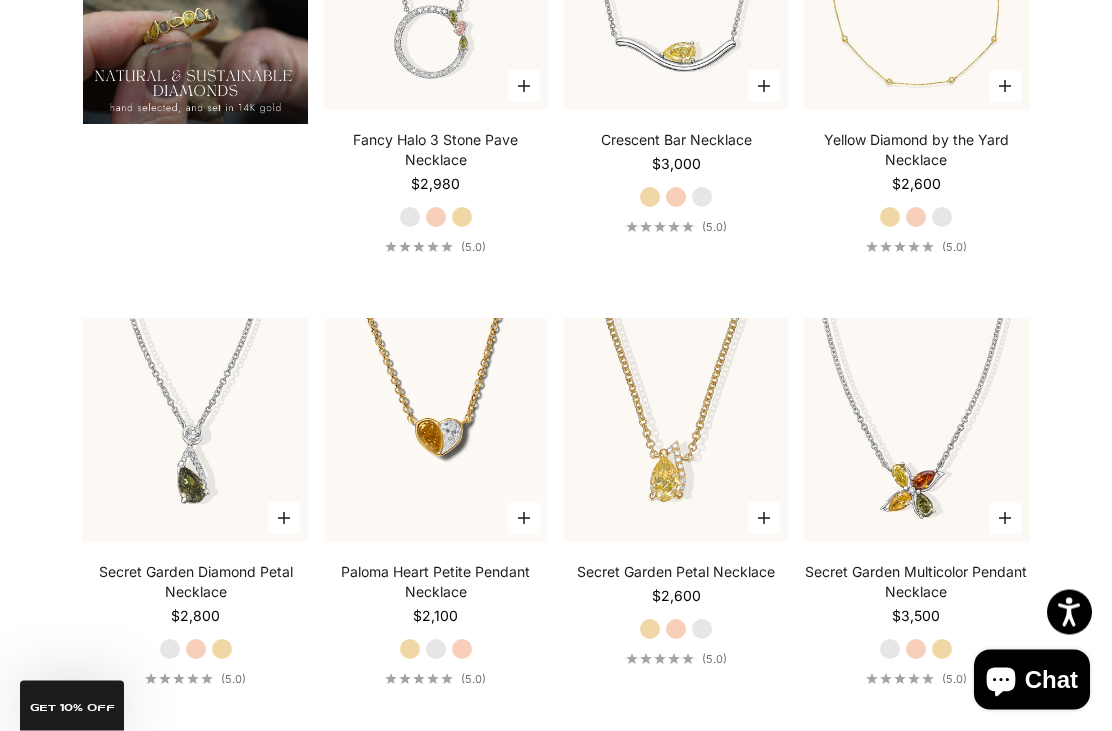 scroll, scrollTop: 1585, scrollLeft: 0, axis: vertical 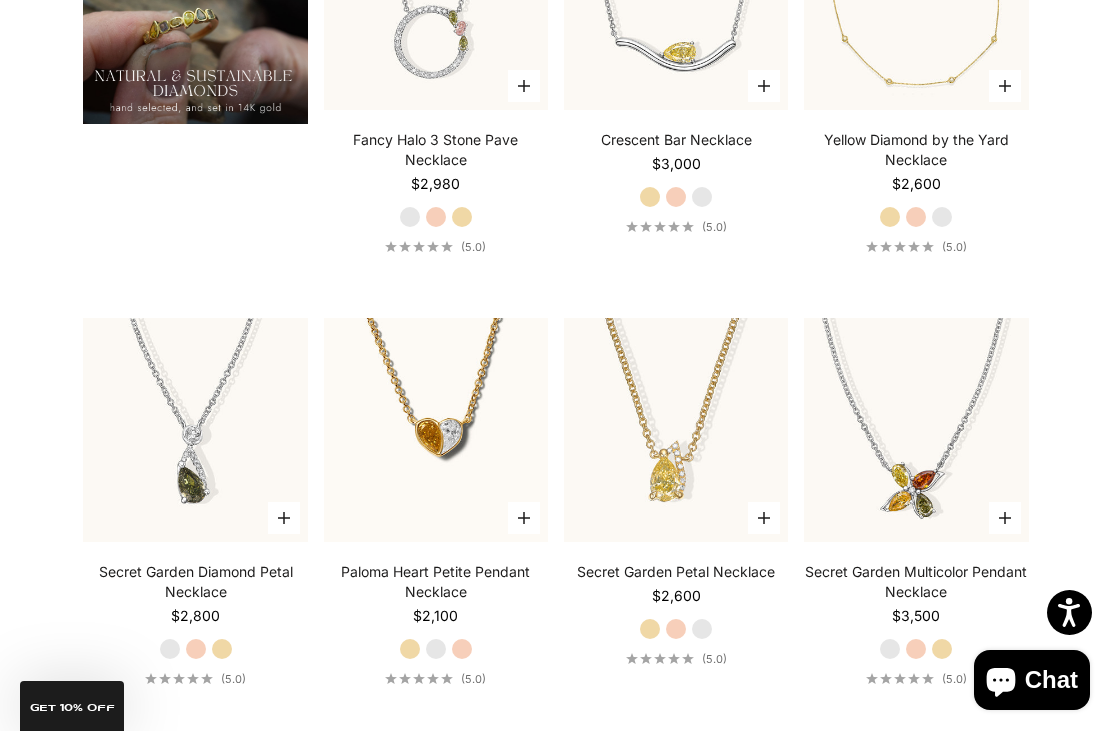 click at bounding box center [435, -3] 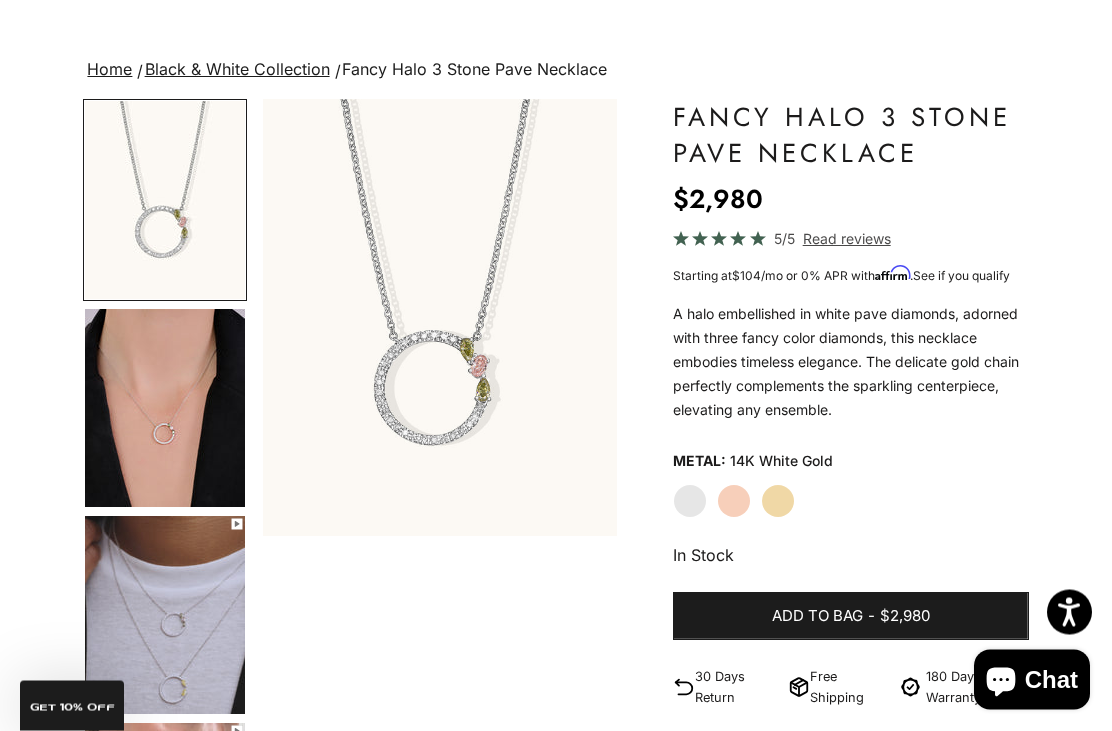 scroll, scrollTop: 103, scrollLeft: 0, axis: vertical 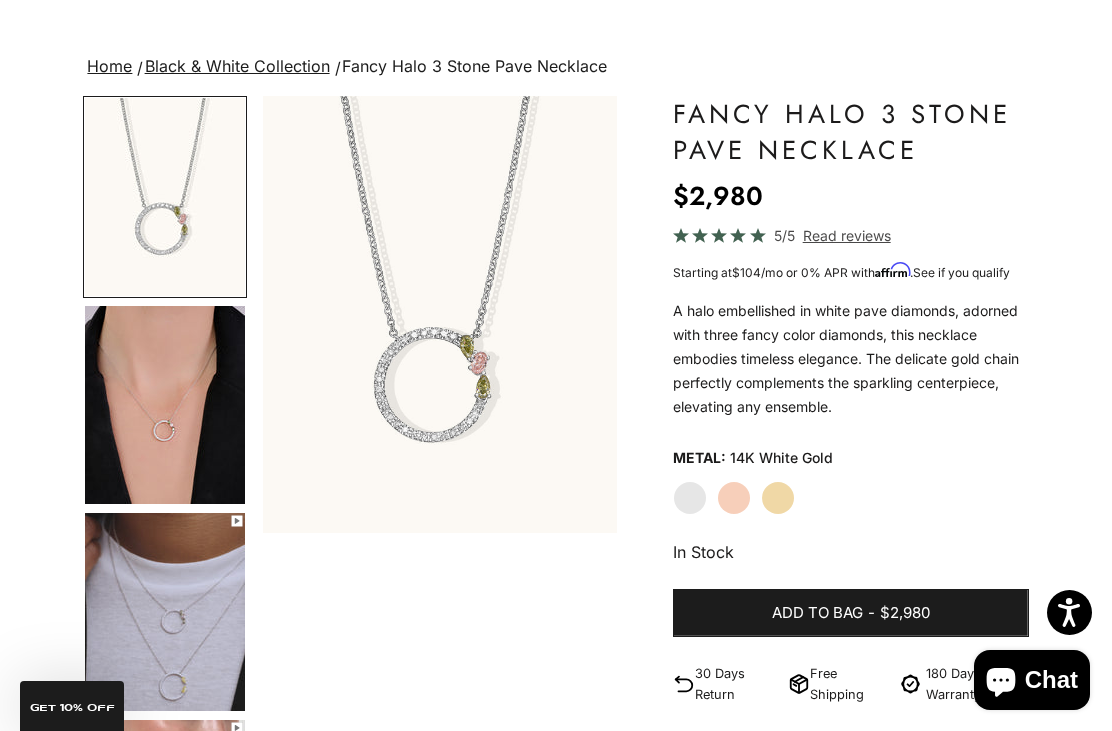 click on "$2,980" at bounding box center (905, 613) 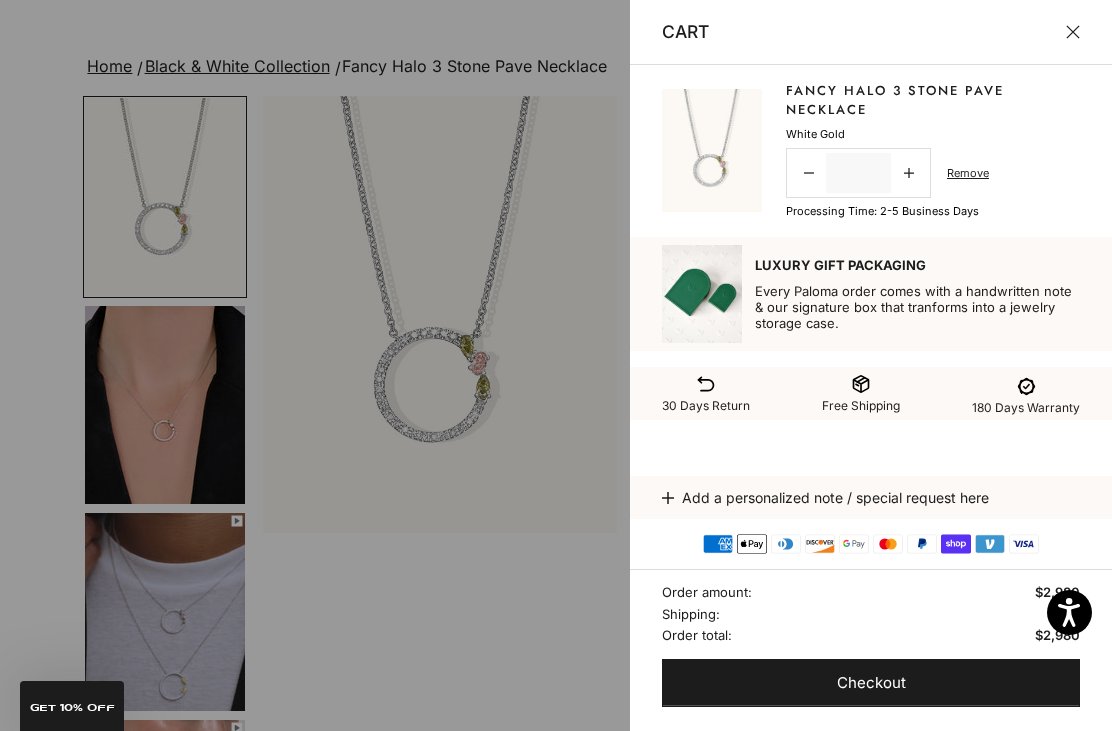 click on "Checkout" at bounding box center [871, 683] 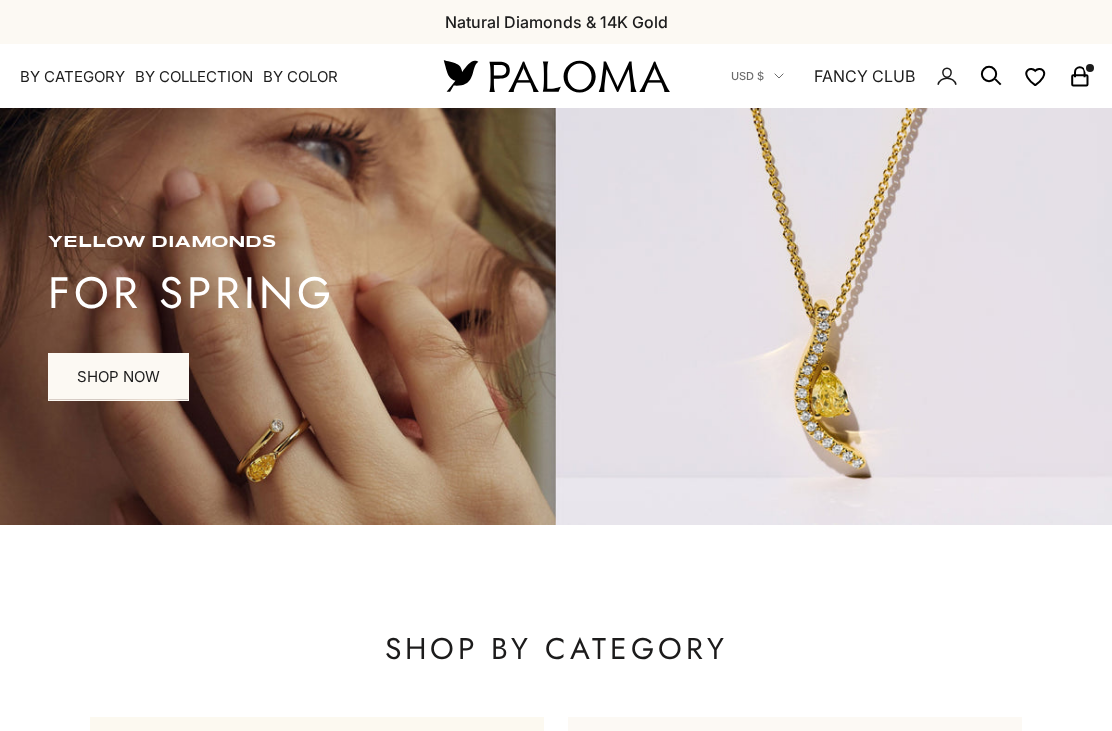 scroll, scrollTop: 0, scrollLeft: 0, axis: both 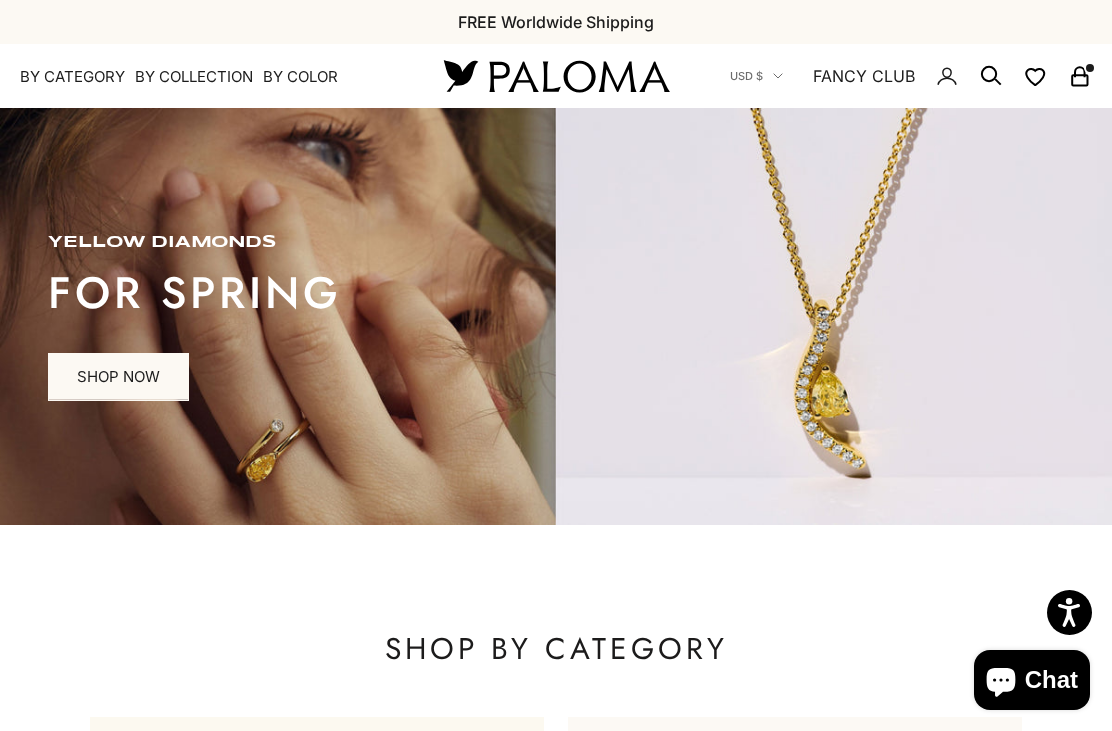 click 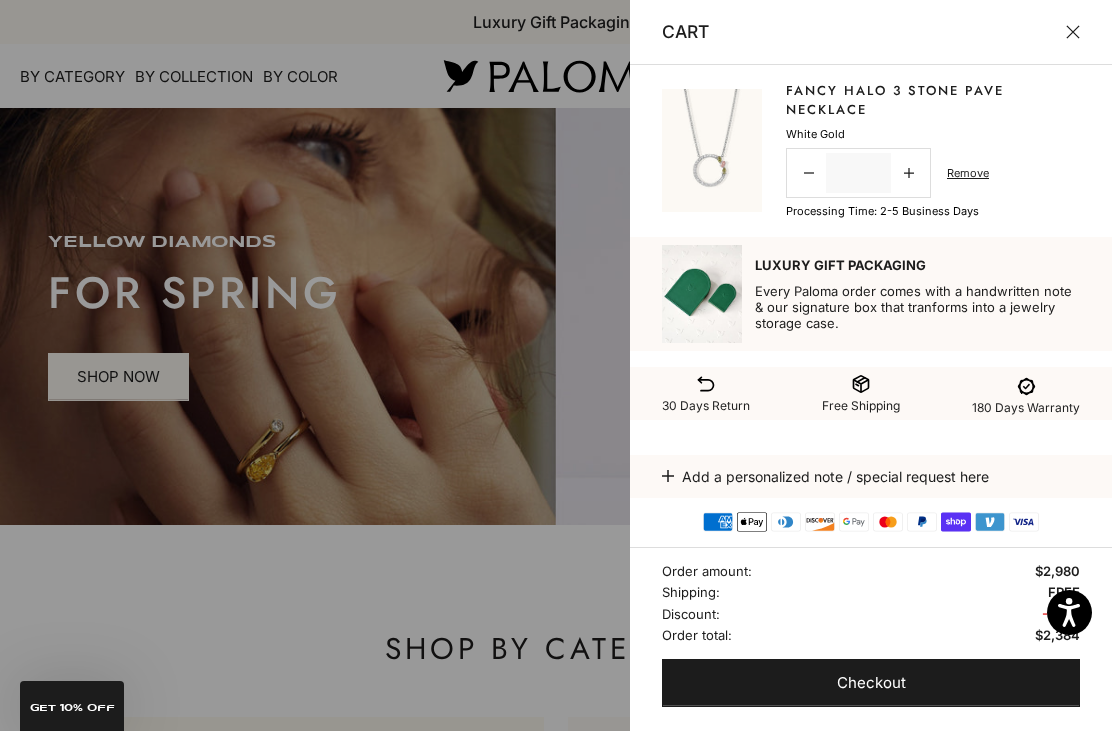 click on "Fancy Halo 3 Stone Pave Necklace" at bounding box center [933, 100] 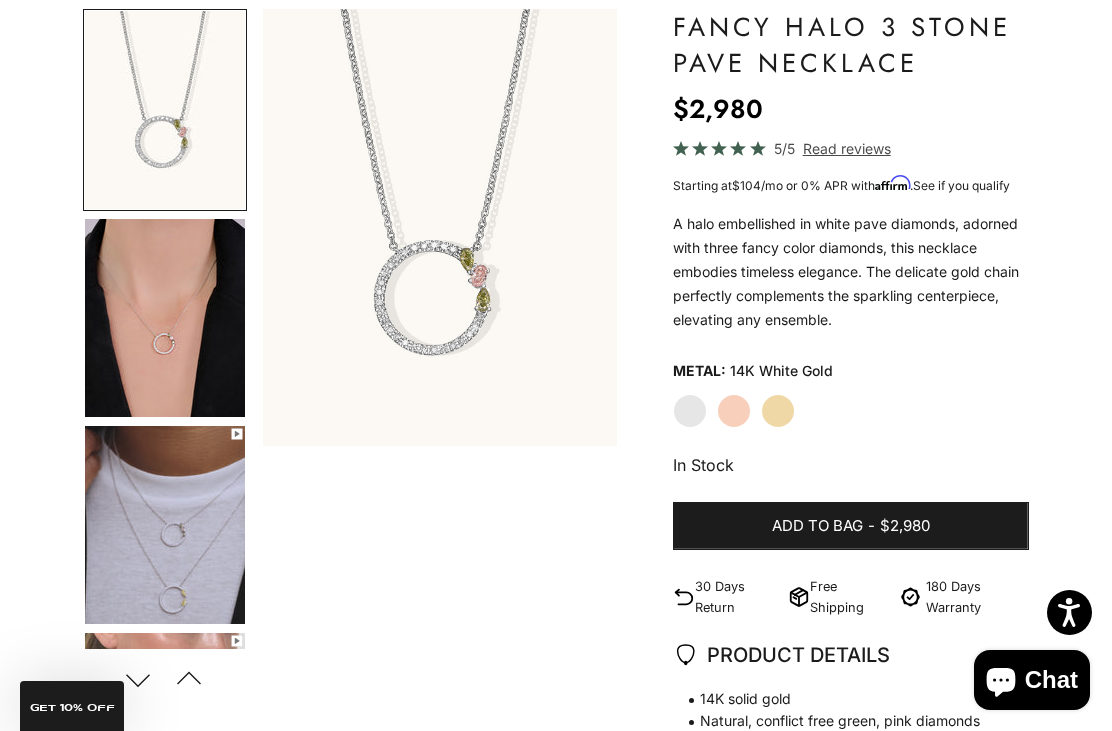scroll, scrollTop: 0, scrollLeft: 0, axis: both 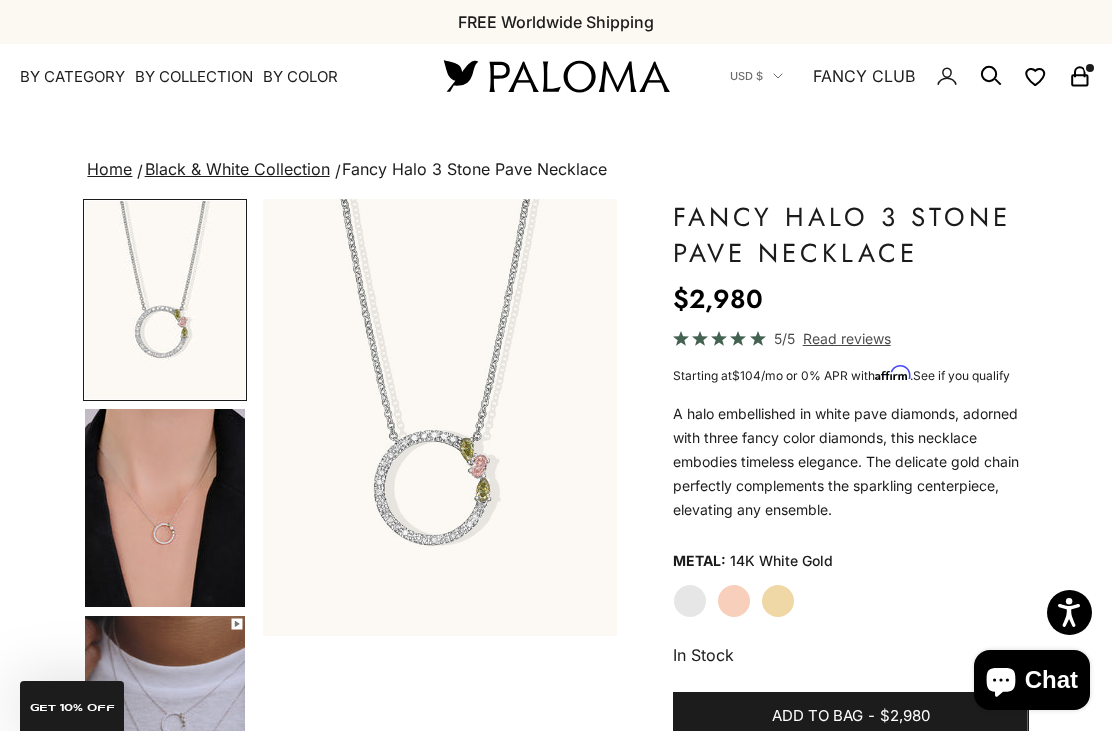 click 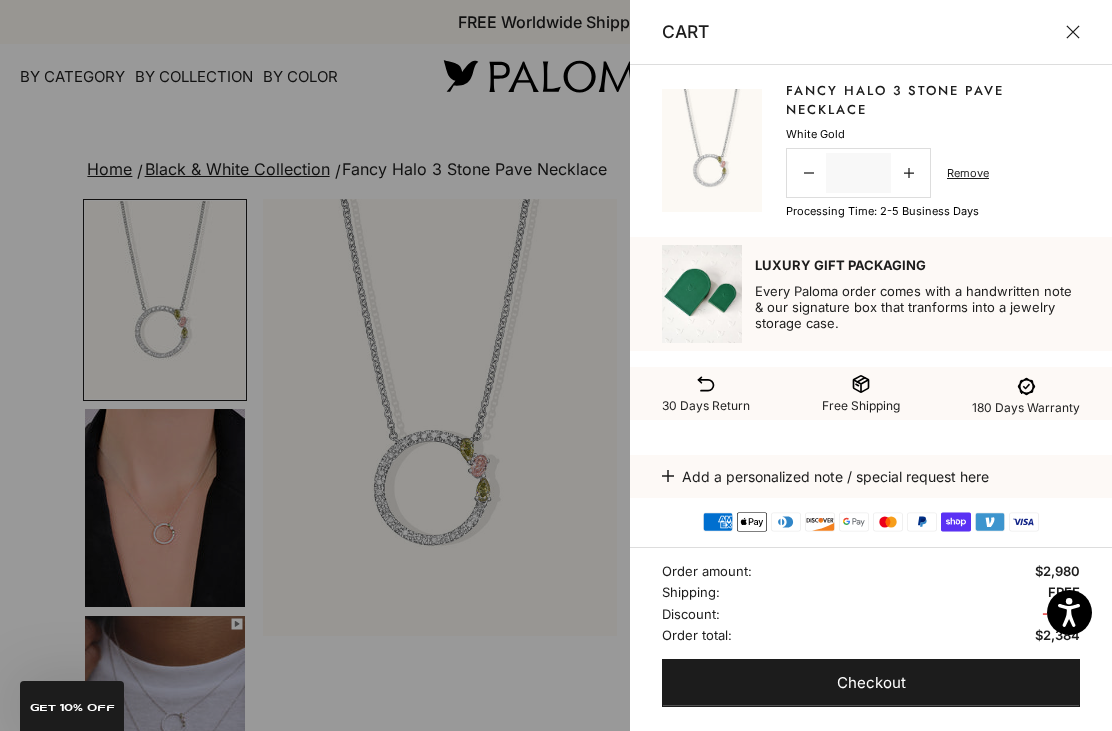 click on "Remove" at bounding box center [968, 173] 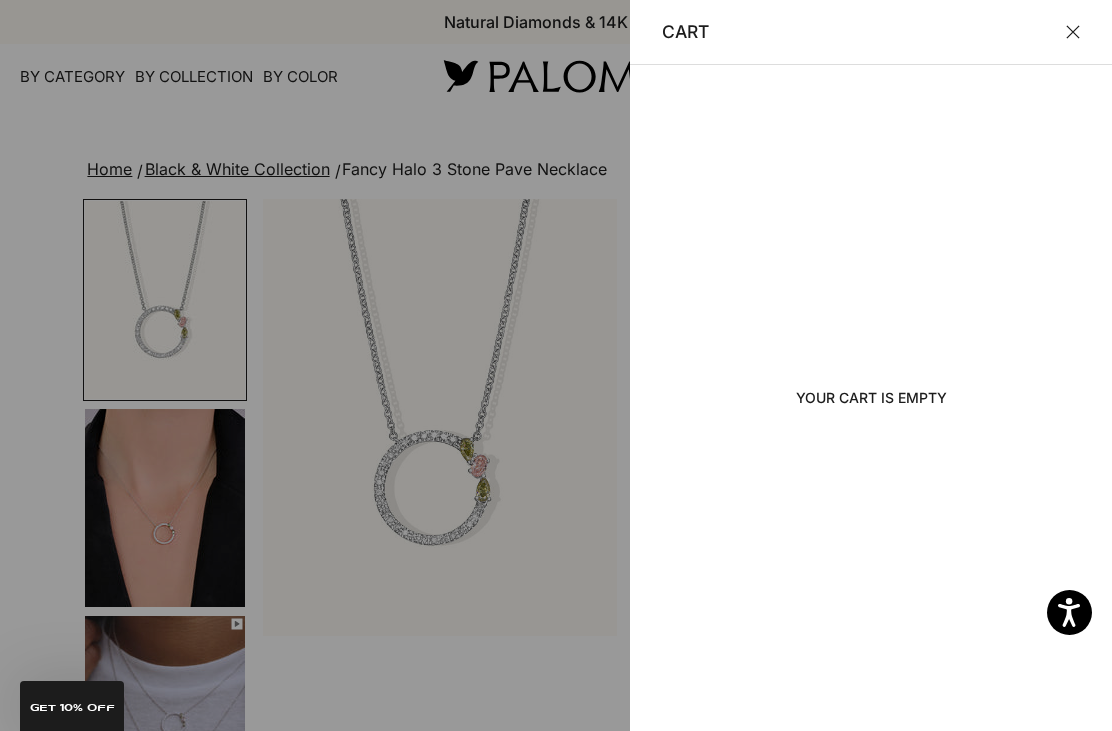 click at bounding box center [1073, 32] 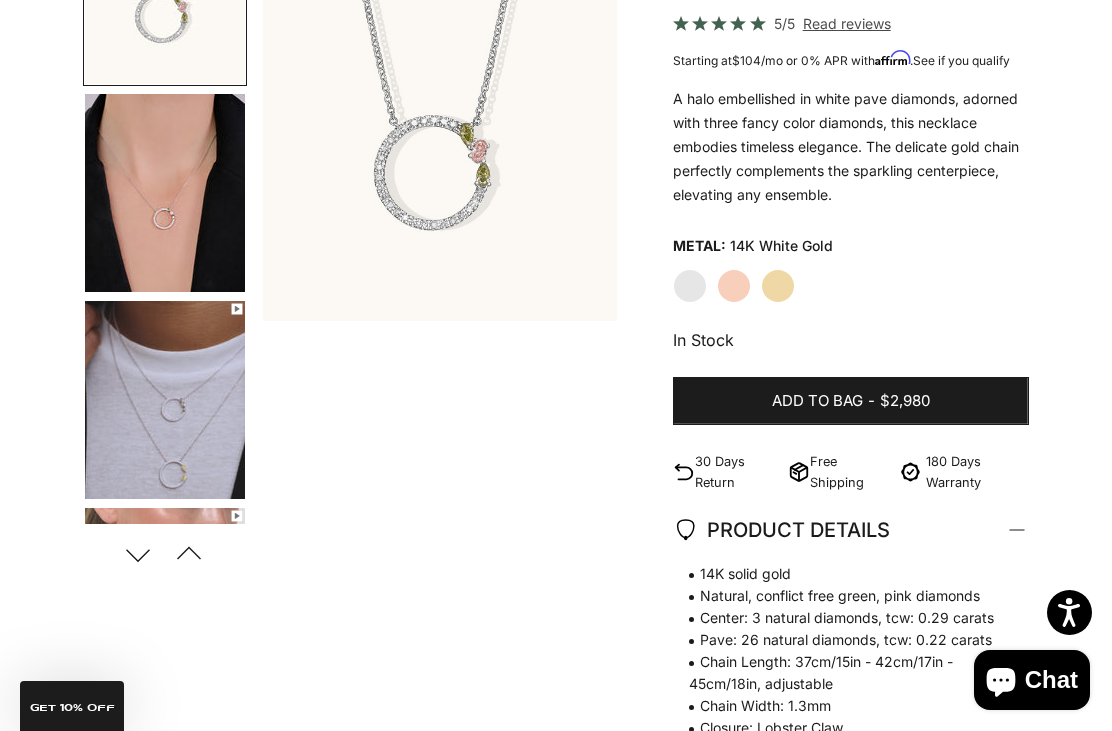 scroll, scrollTop: 0, scrollLeft: 0, axis: both 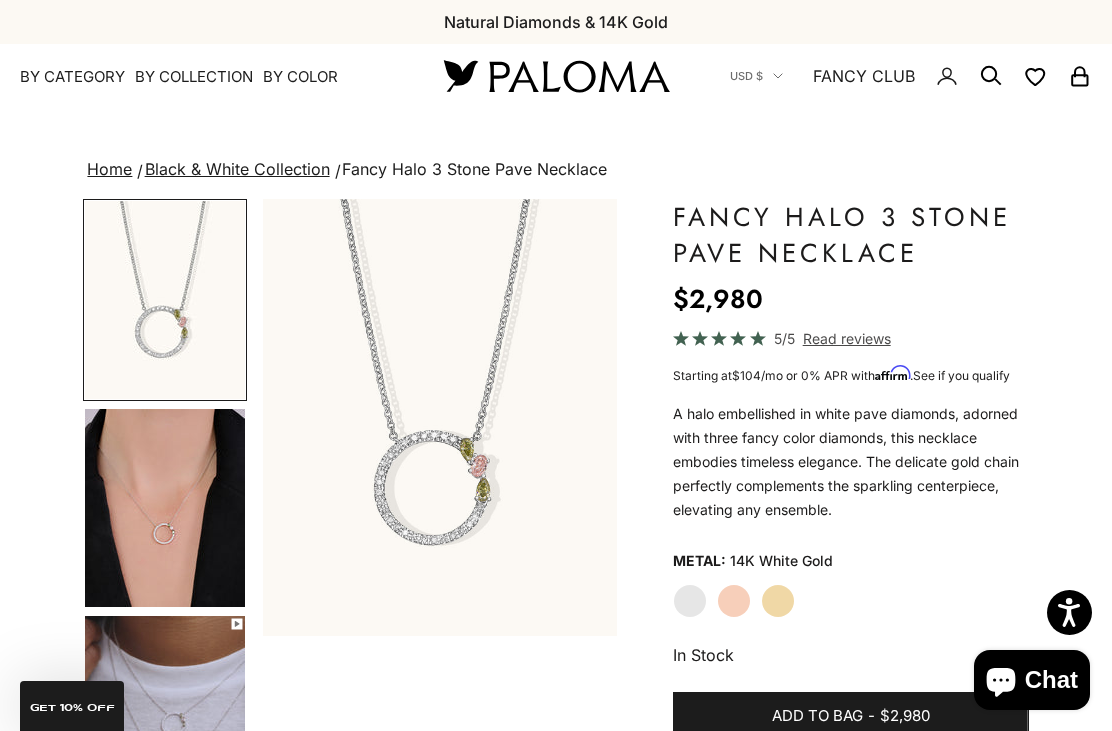 click on "Home" at bounding box center [109, 169] 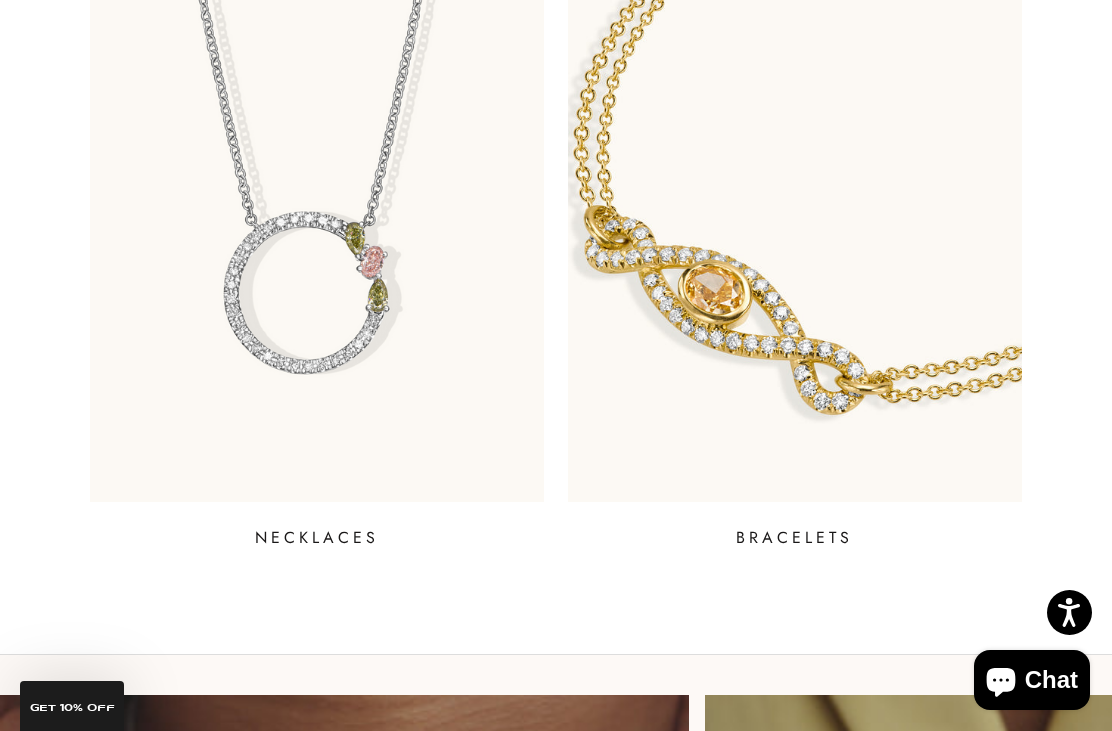scroll, scrollTop: 1520, scrollLeft: 0, axis: vertical 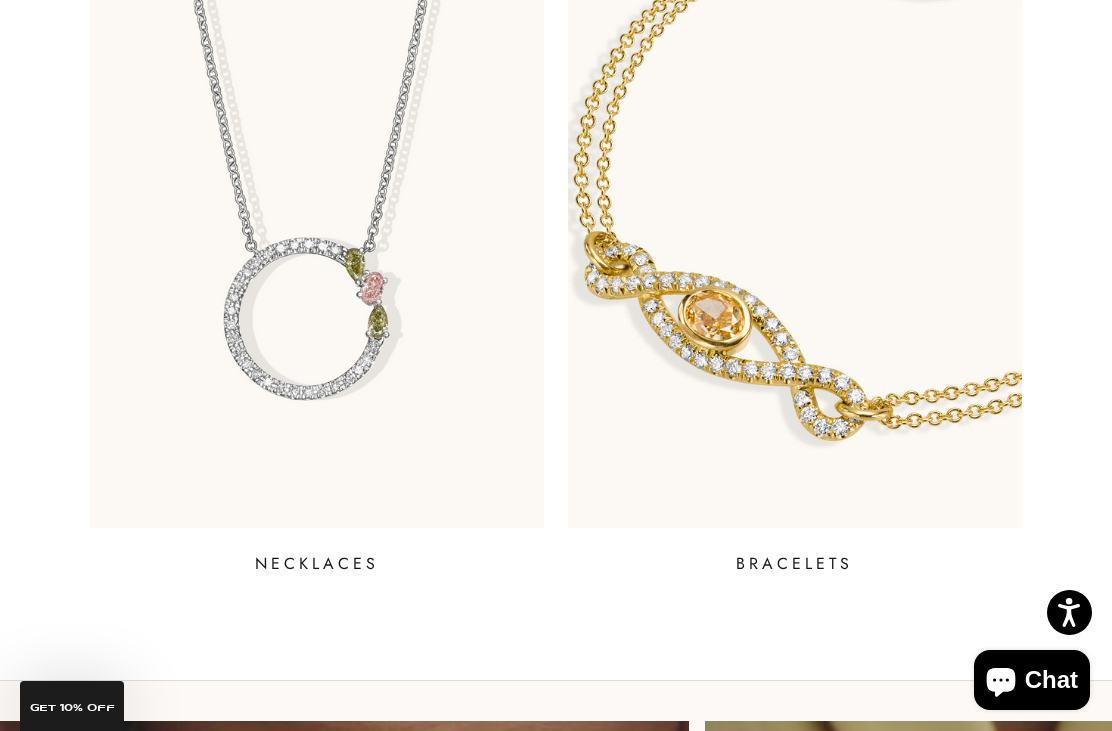 click at bounding box center [795, 219] 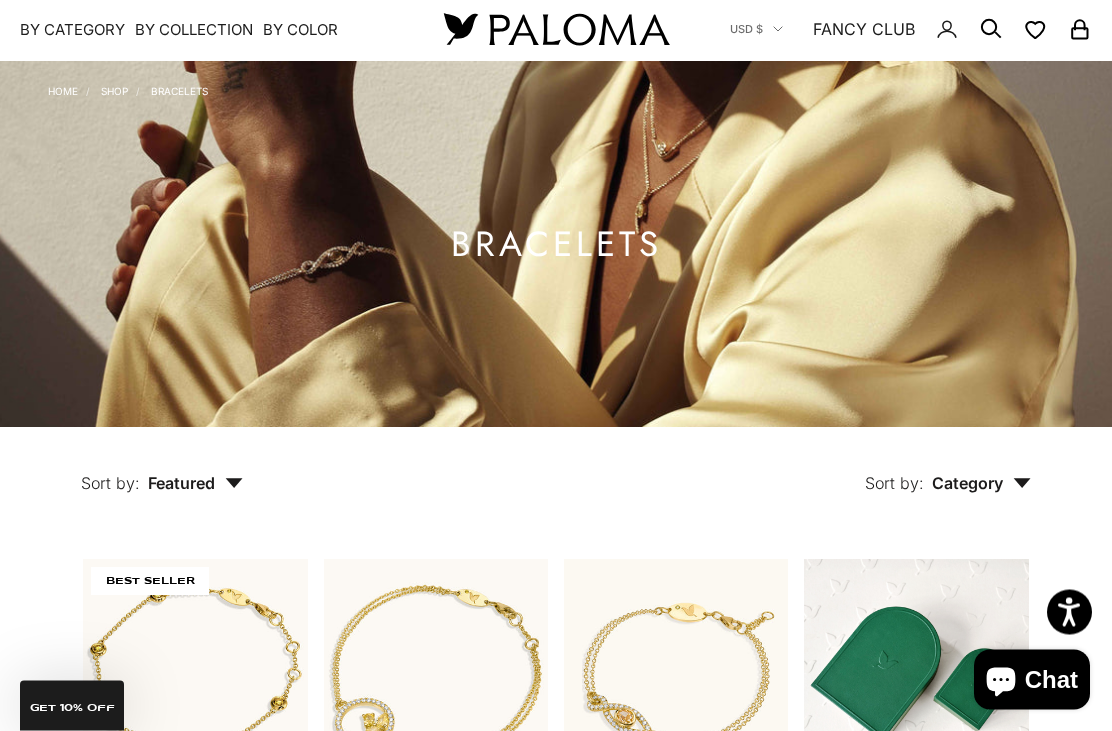 scroll, scrollTop: 0, scrollLeft: 0, axis: both 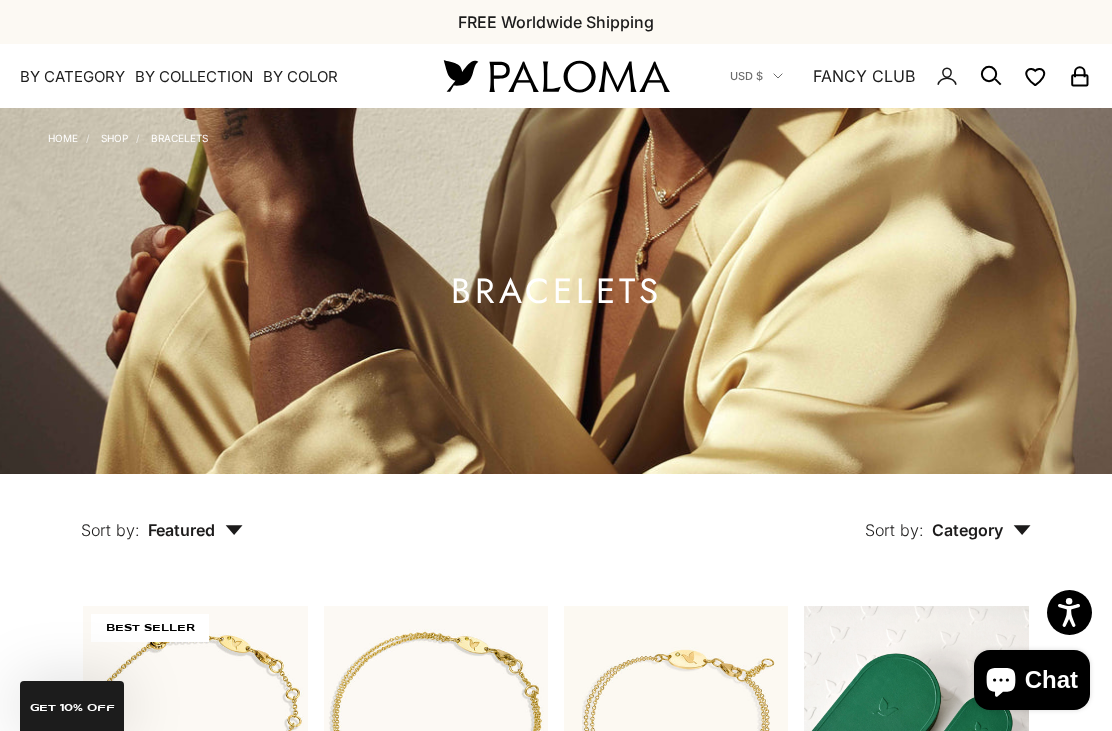 click on "By Category" at bounding box center [72, 77] 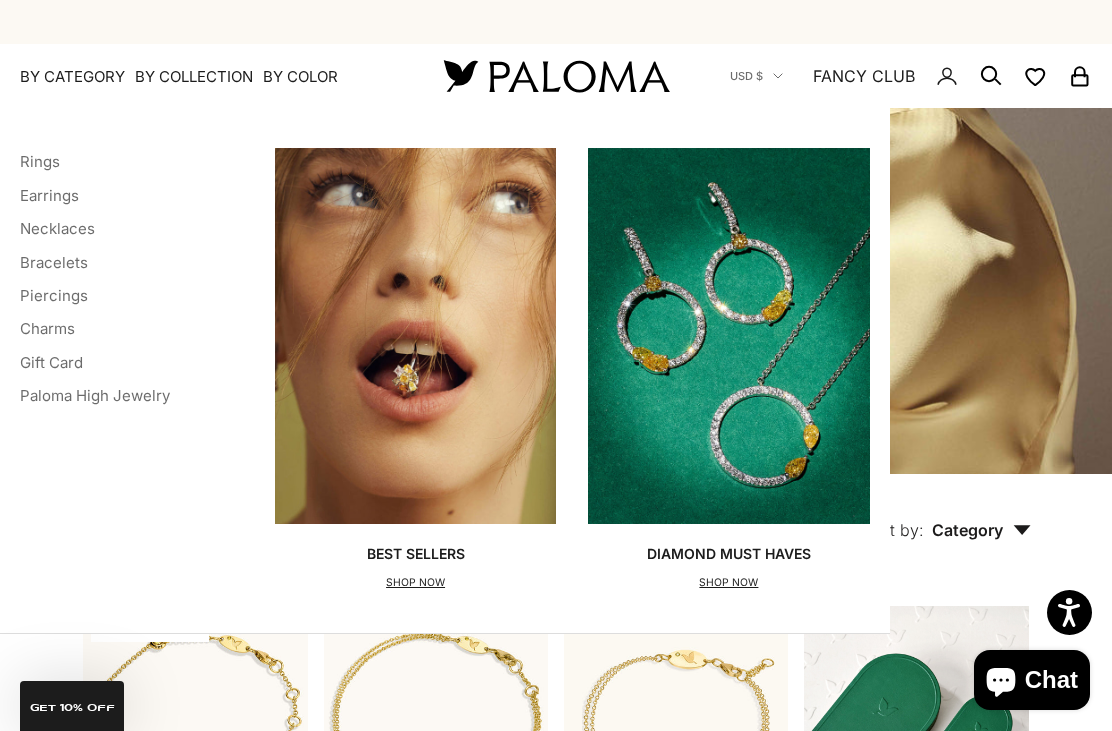 click on "Rings" at bounding box center (40, 161) 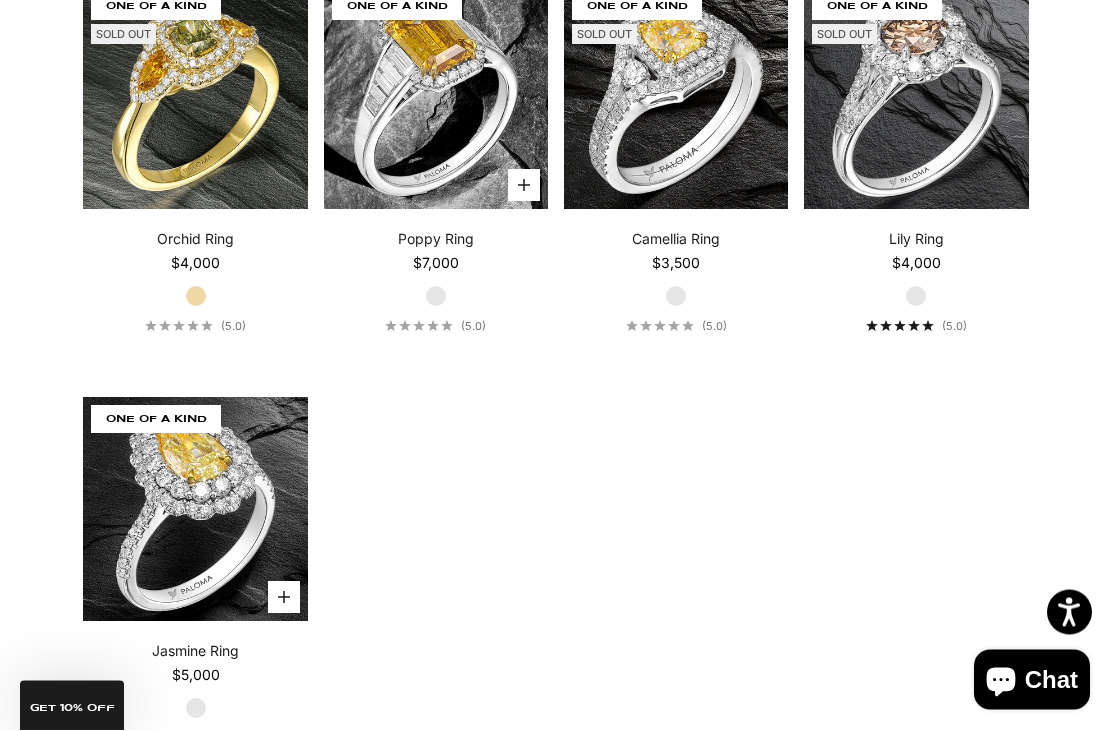 scroll, scrollTop: 7066, scrollLeft: 0, axis: vertical 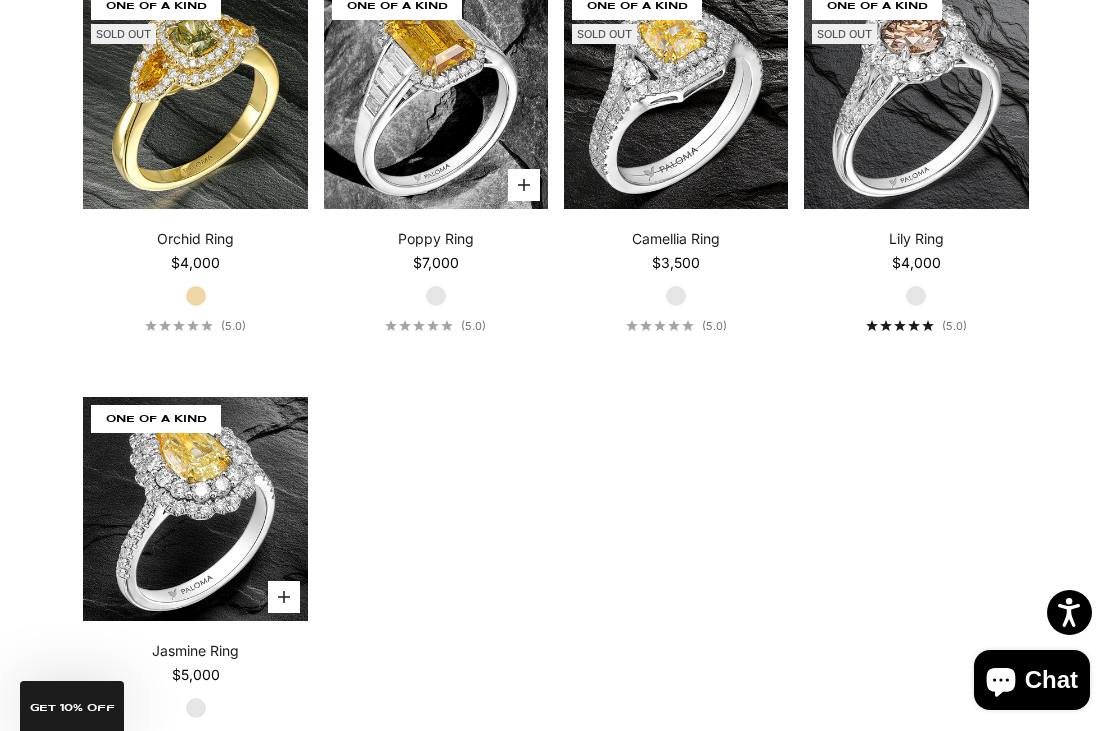 click at bounding box center (195, 508) 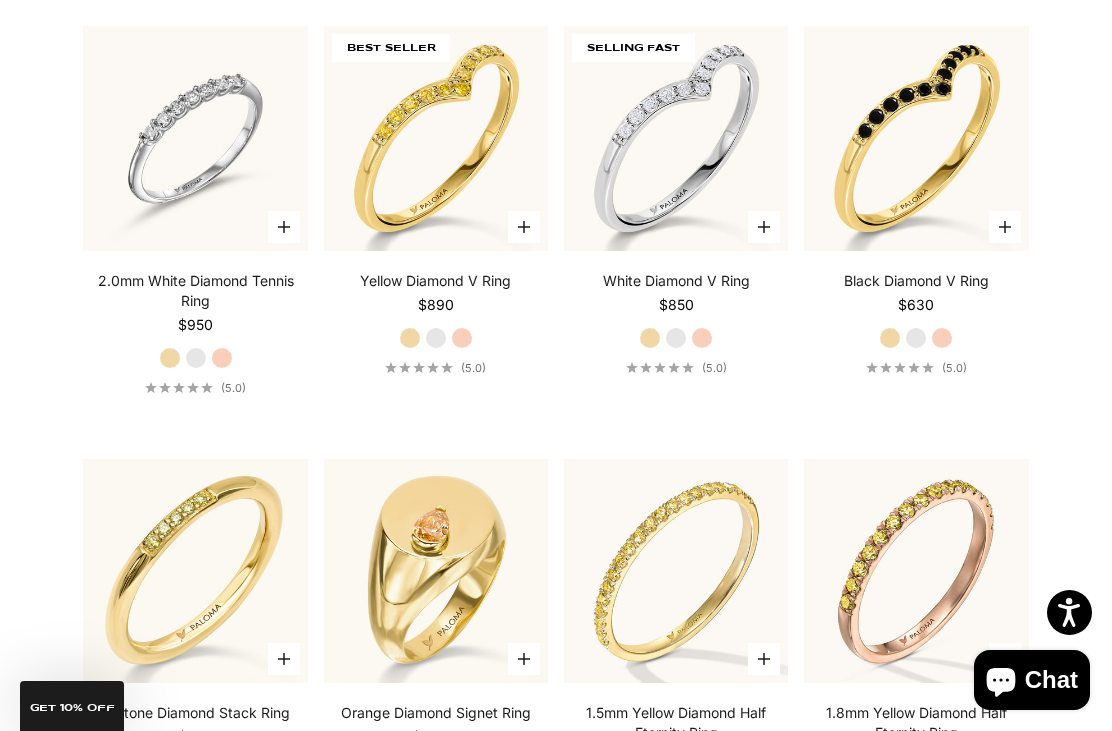 scroll, scrollTop: 0, scrollLeft: 0, axis: both 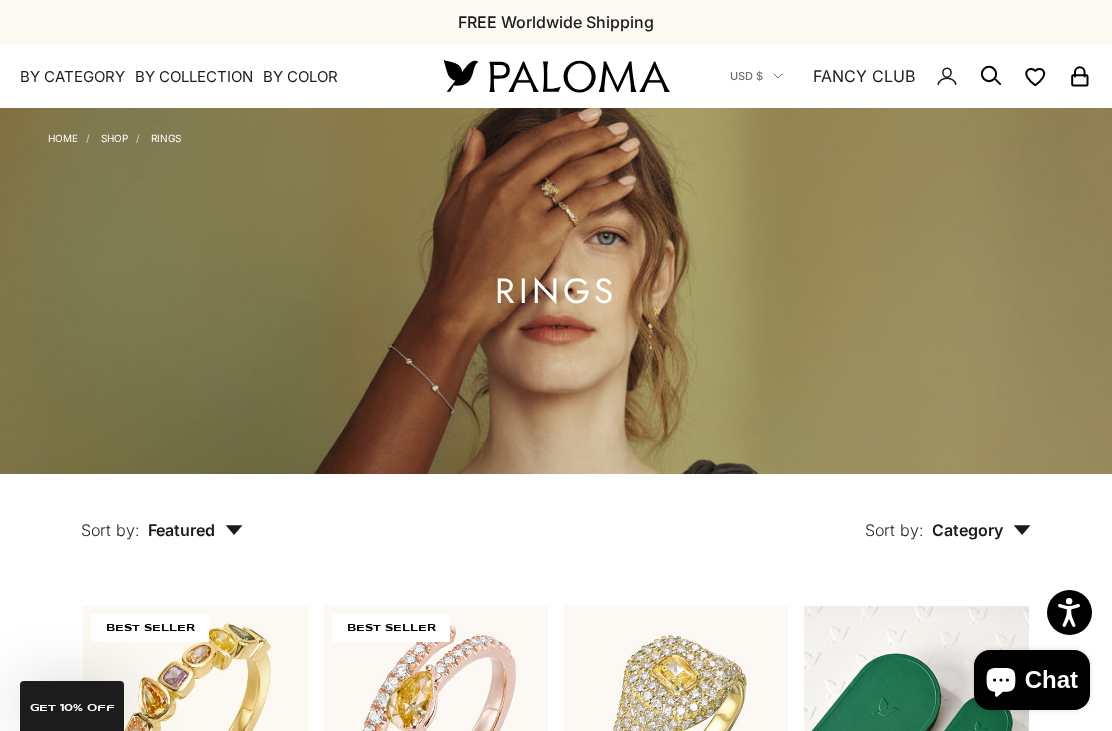 click on "Home" at bounding box center (63, 138) 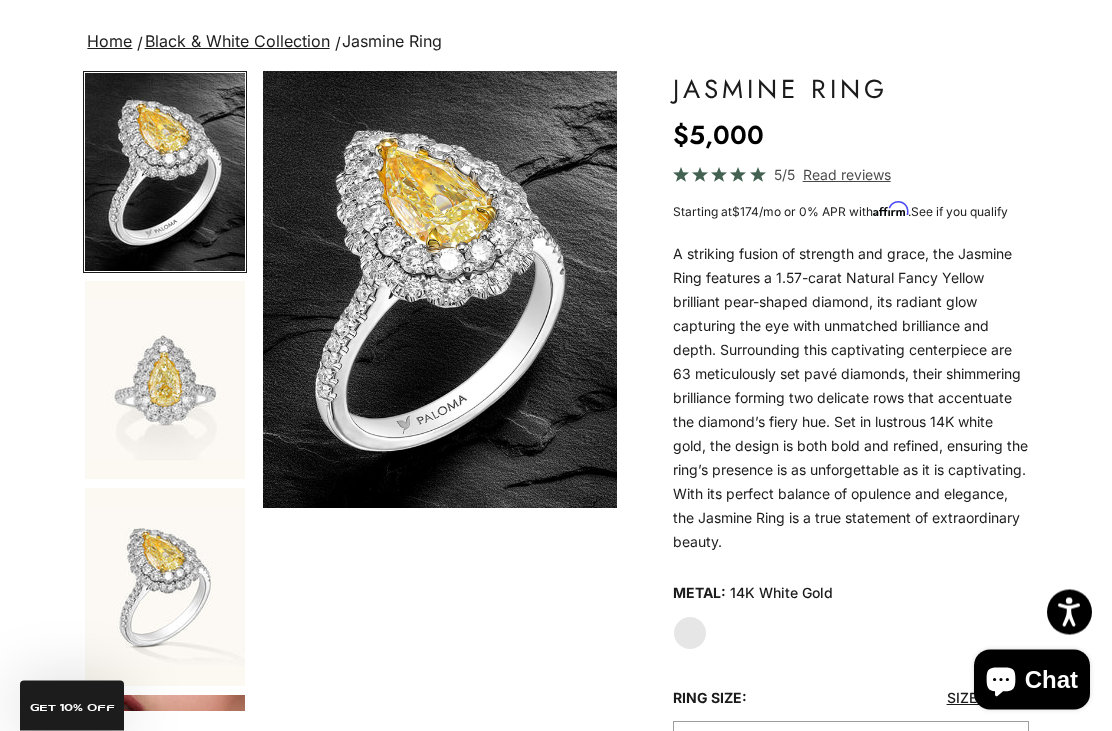 scroll, scrollTop: 128, scrollLeft: 0, axis: vertical 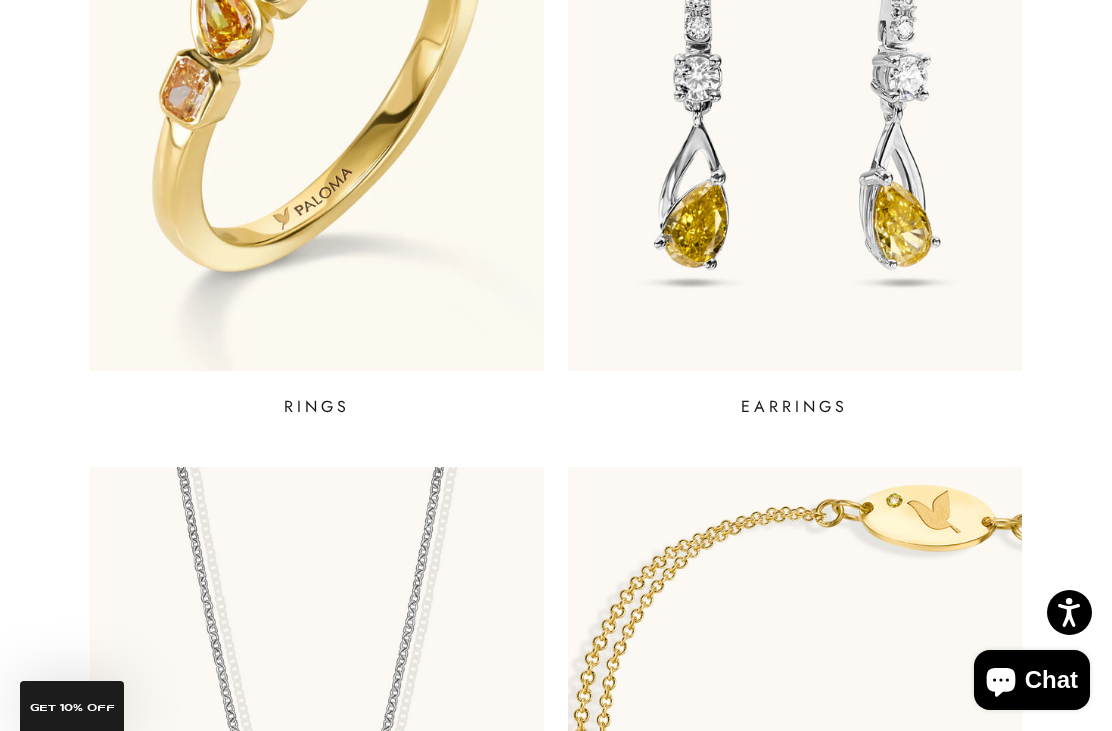 click at bounding box center (795, 61) 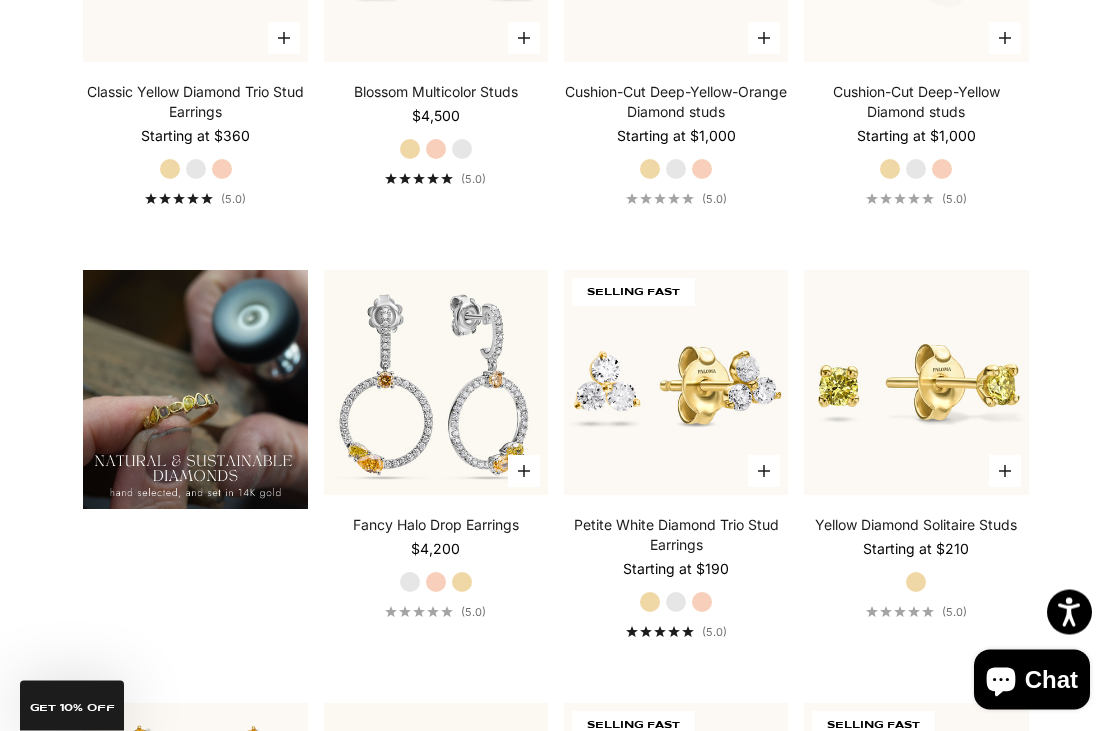 scroll, scrollTop: 1211, scrollLeft: 0, axis: vertical 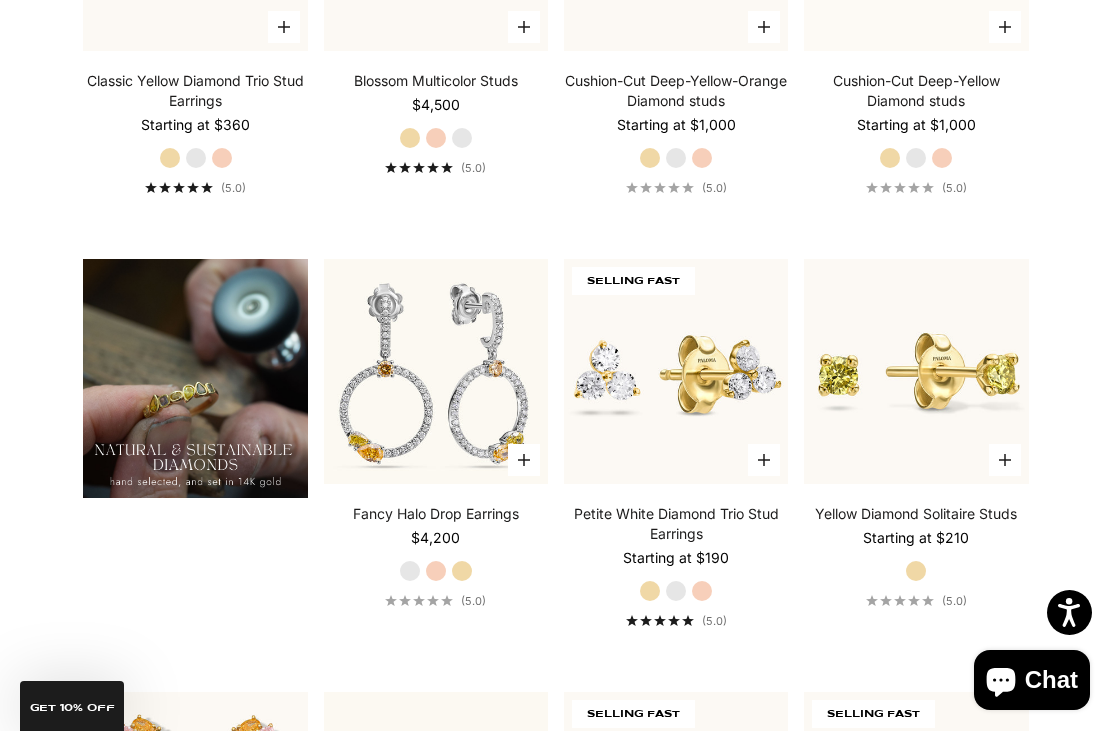 click at bounding box center [435, 371] 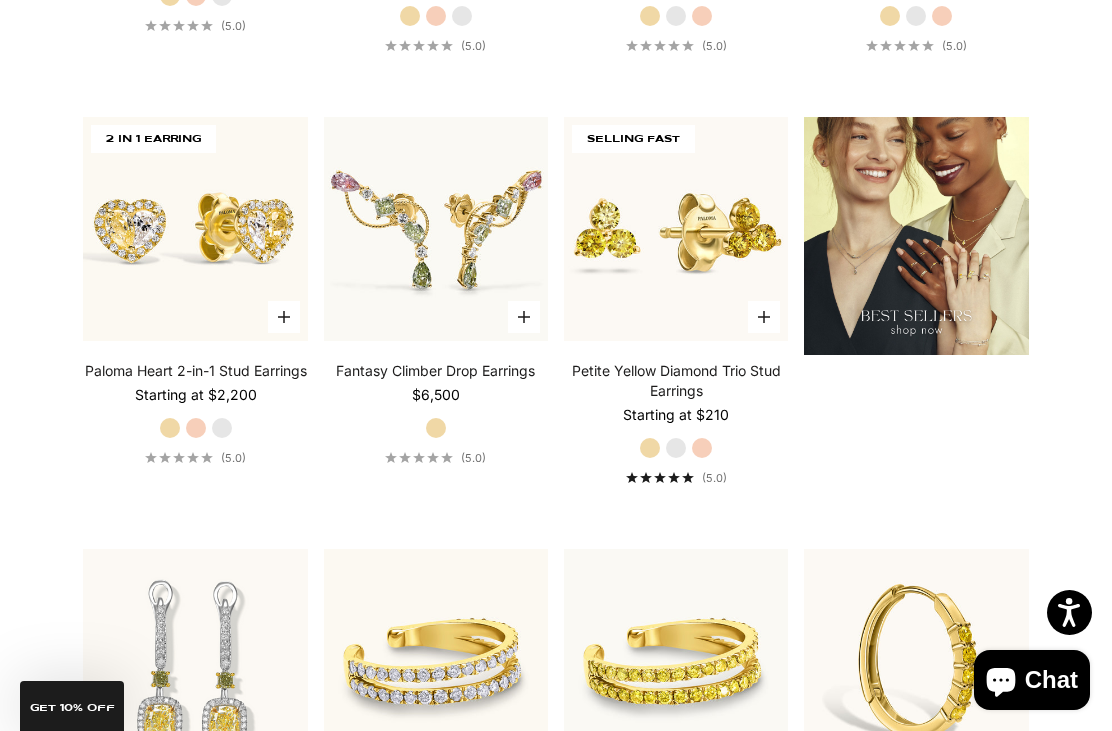 scroll, scrollTop: 2216, scrollLeft: 0, axis: vertical 